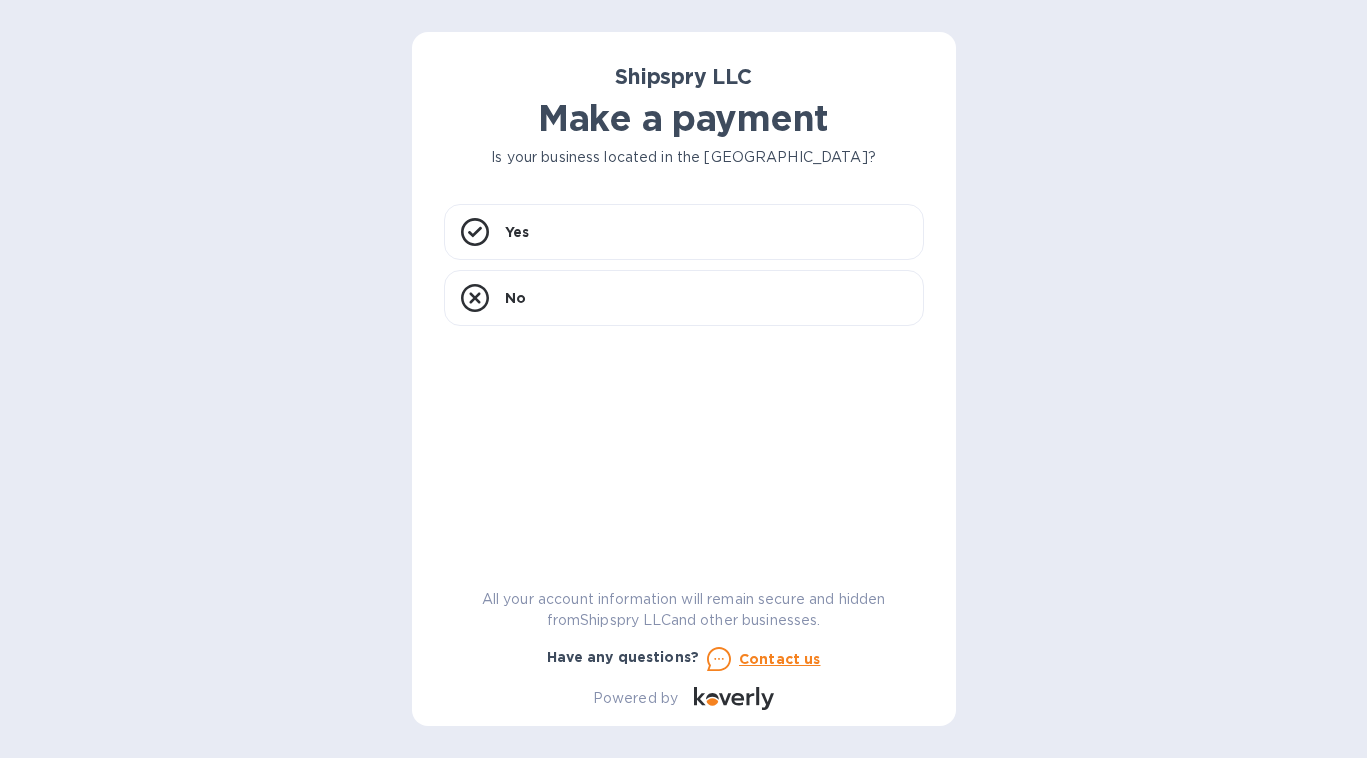 scroll, scrollTop: 0, scrollLeft: 0, axis: both 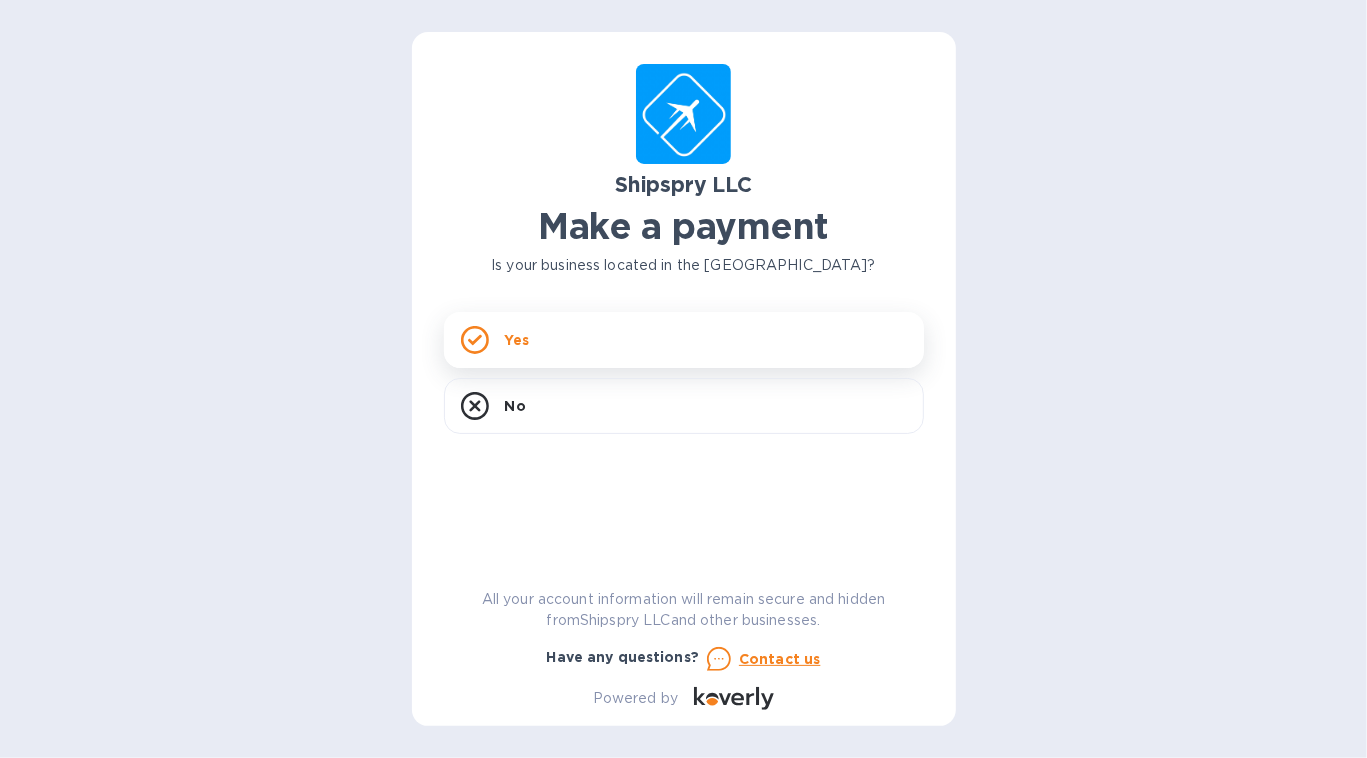 click on "Yes" at bounding box center [684, 340] 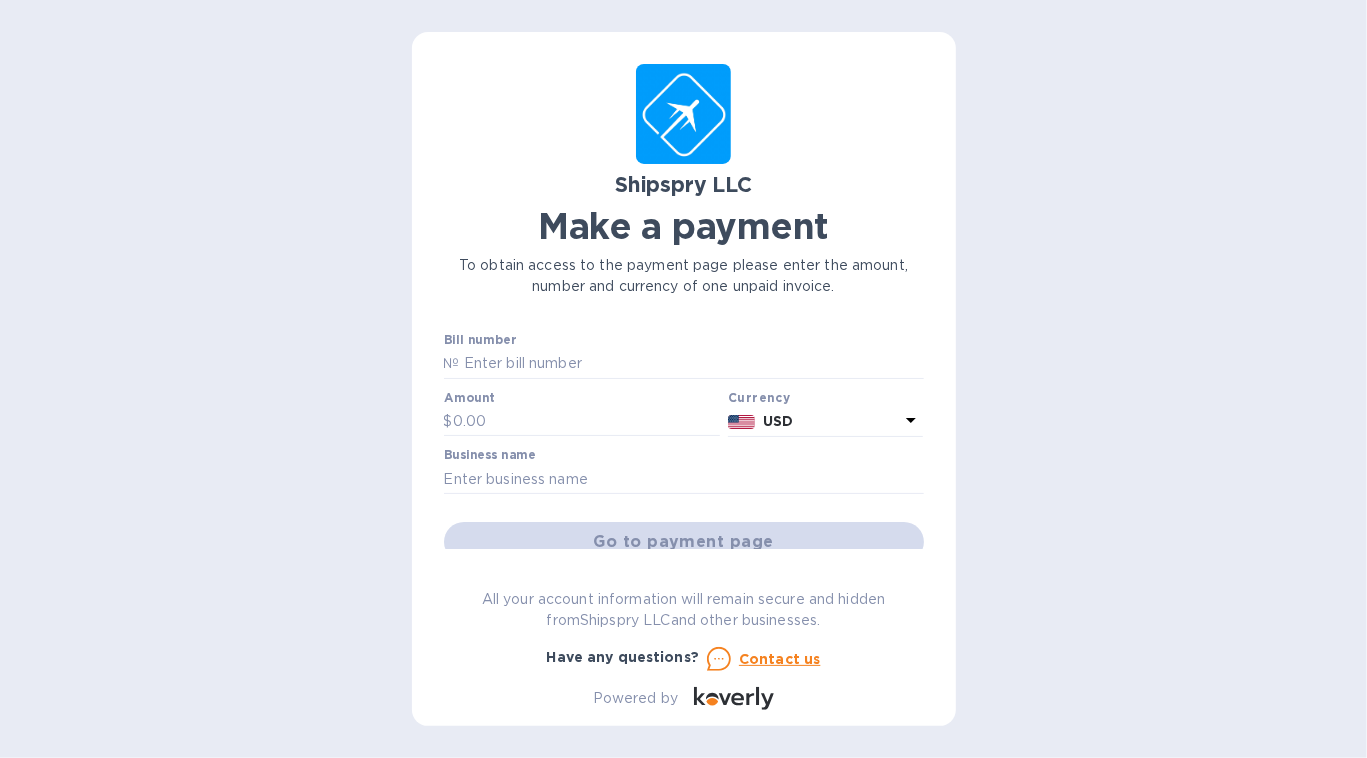 scroll, scrollTop: 317, scrollLeft: 0, axis: vertical 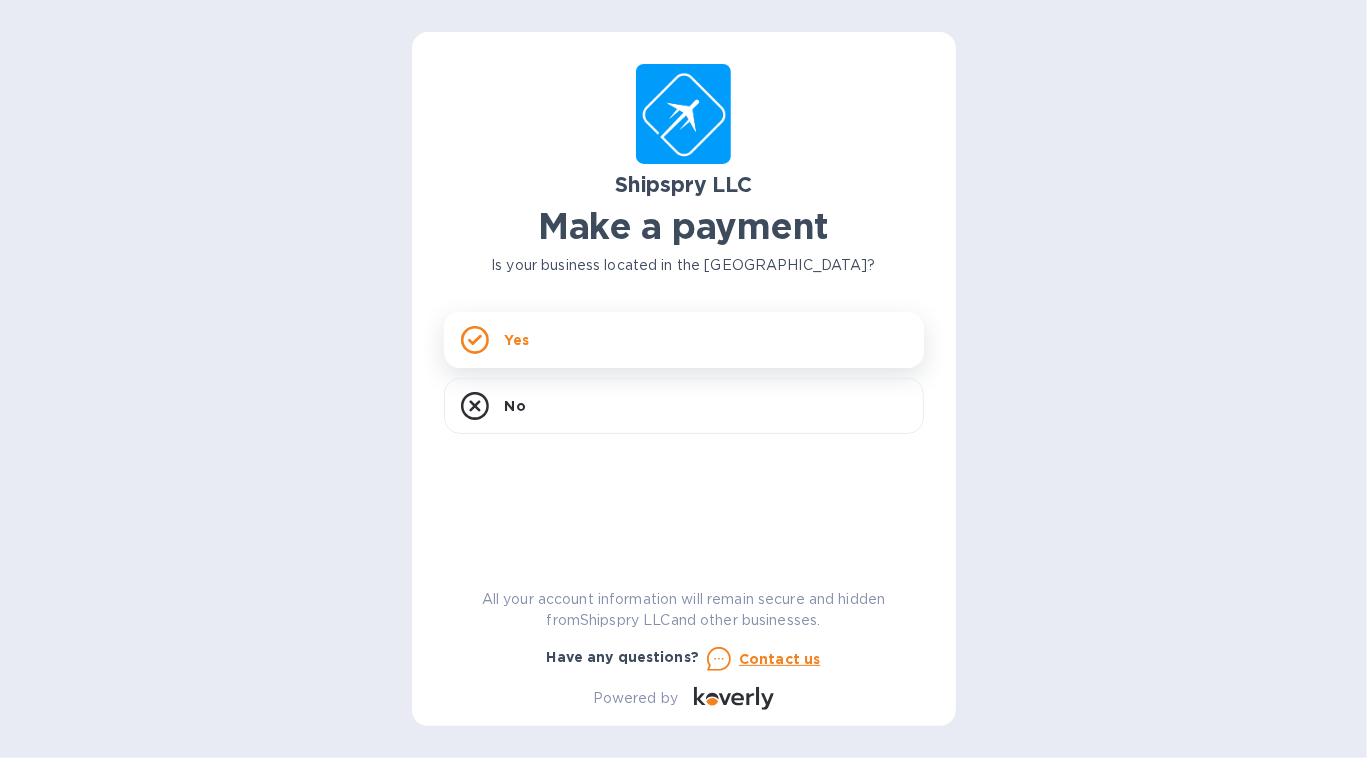 click on "Yes" at bounding box center [684, 340] 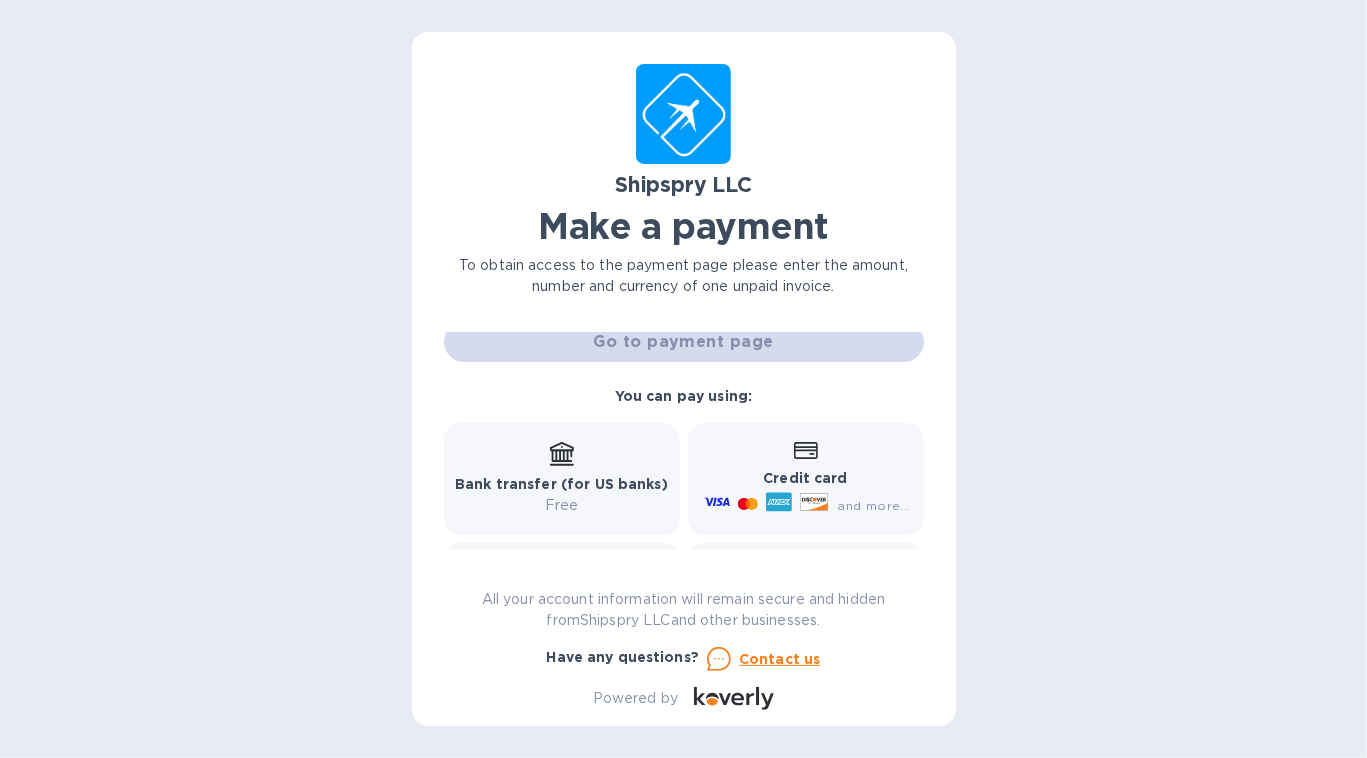 scroll, scrollTop: 226, scrollLeft: 0, axis: vertical 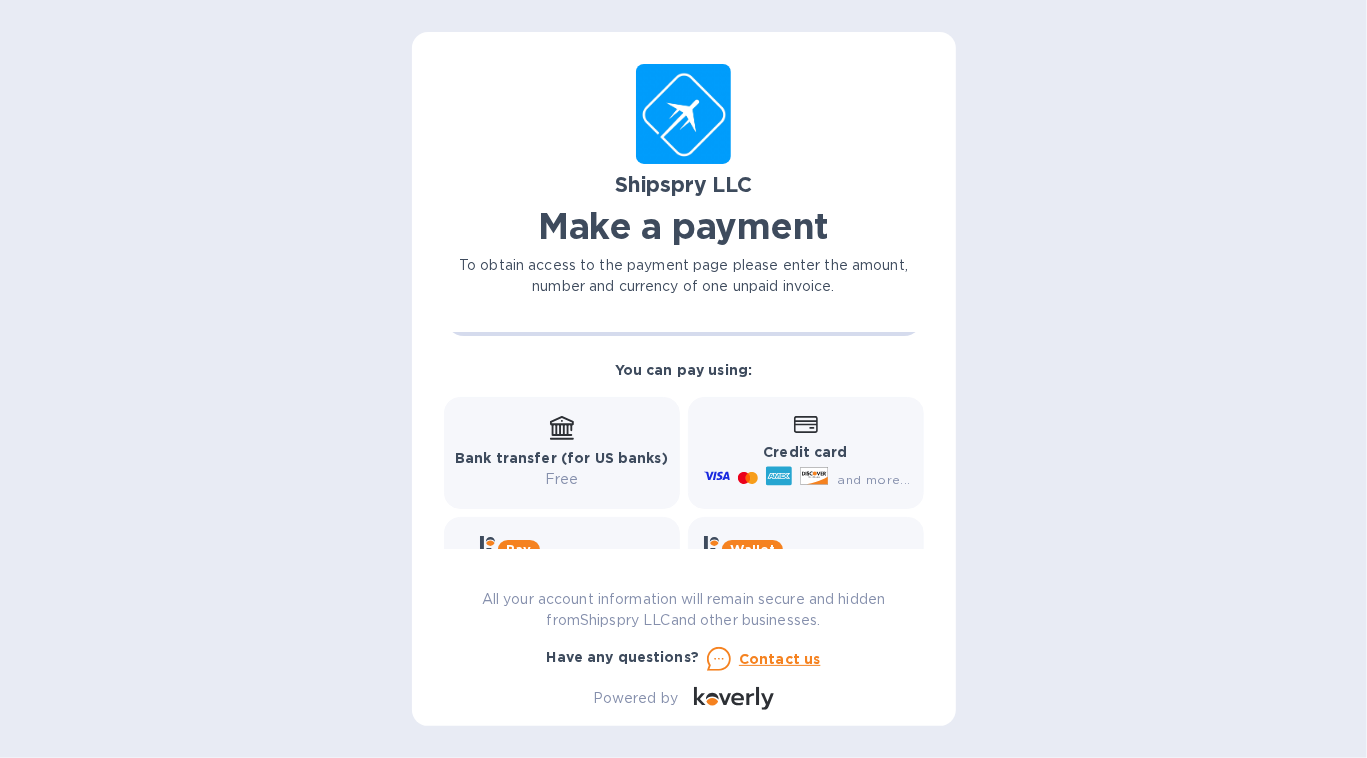 click on "Credit card and more..." at bounding box center [805, 453] 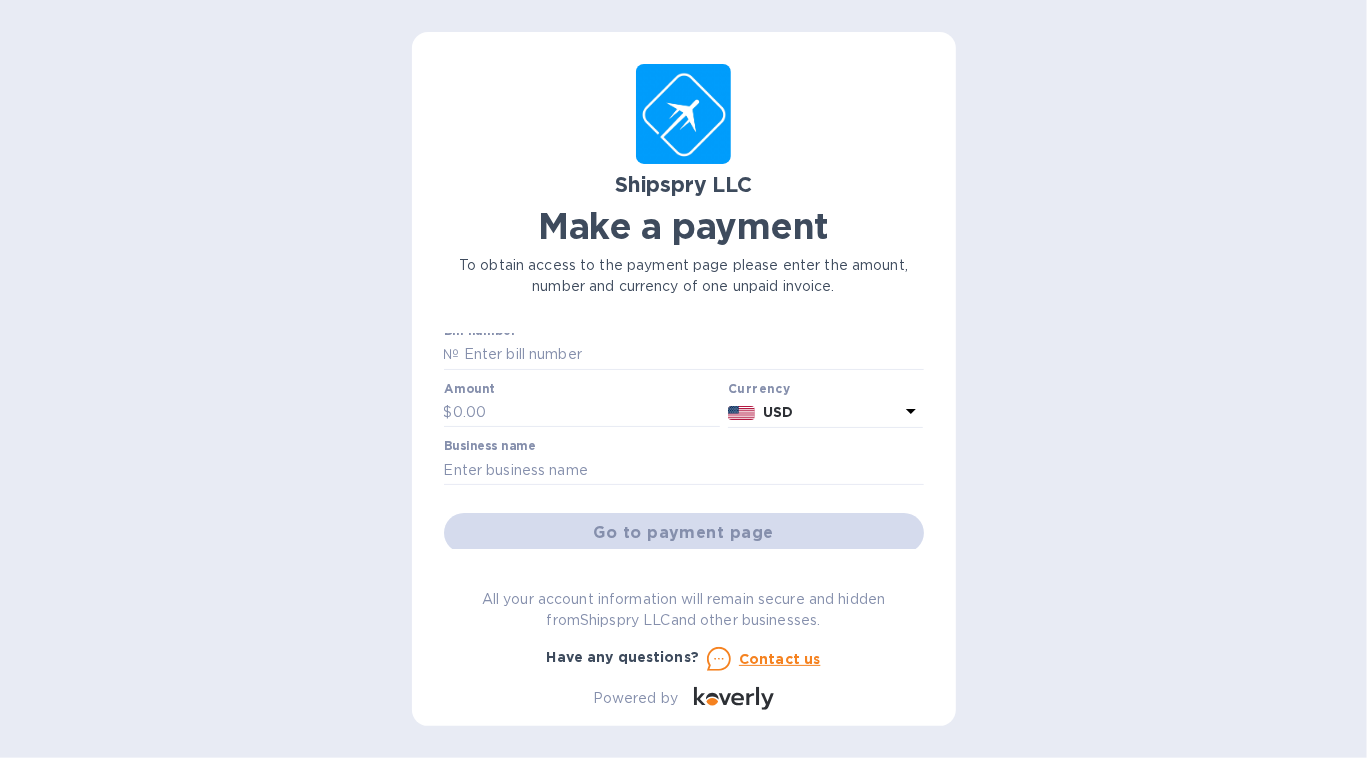 scroll, scrollTop: 0, scrollLeft: 0, axis: both 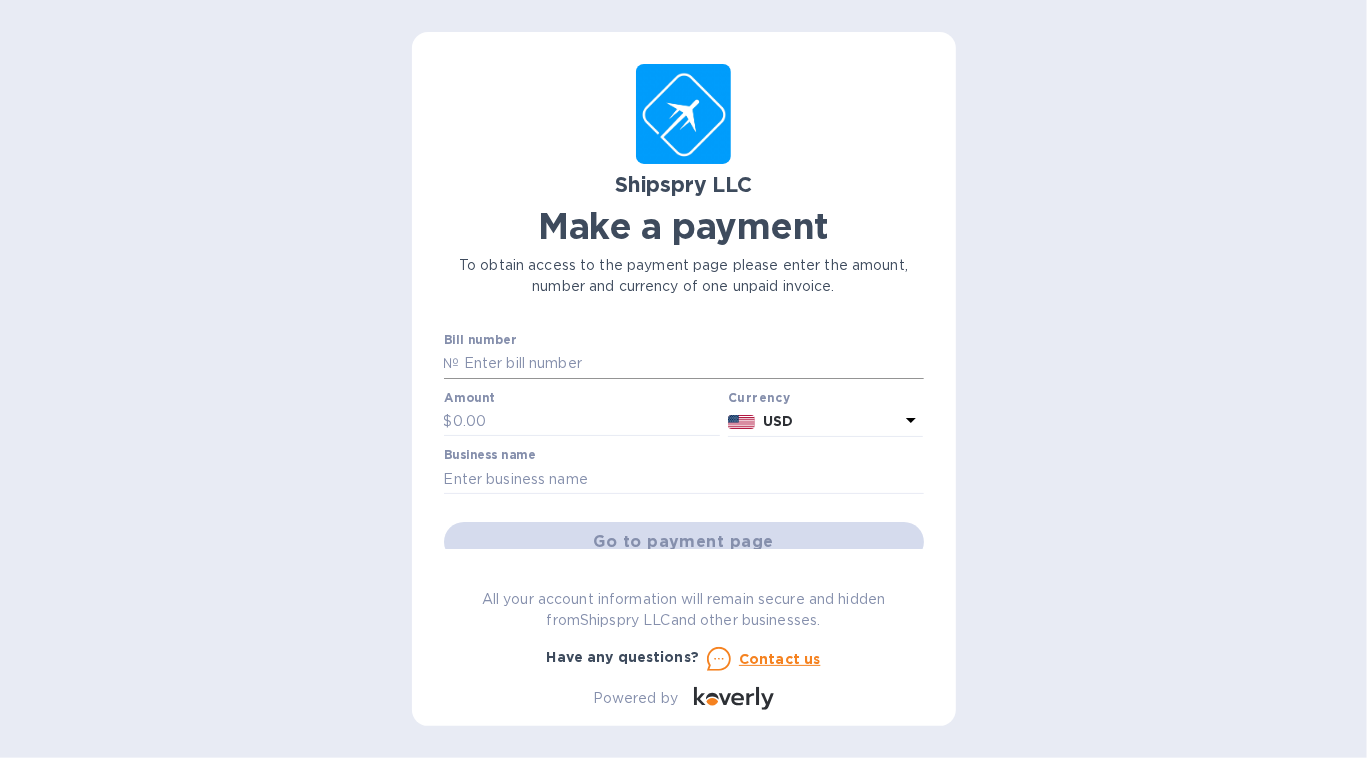 click at bounding box center (692, 364) 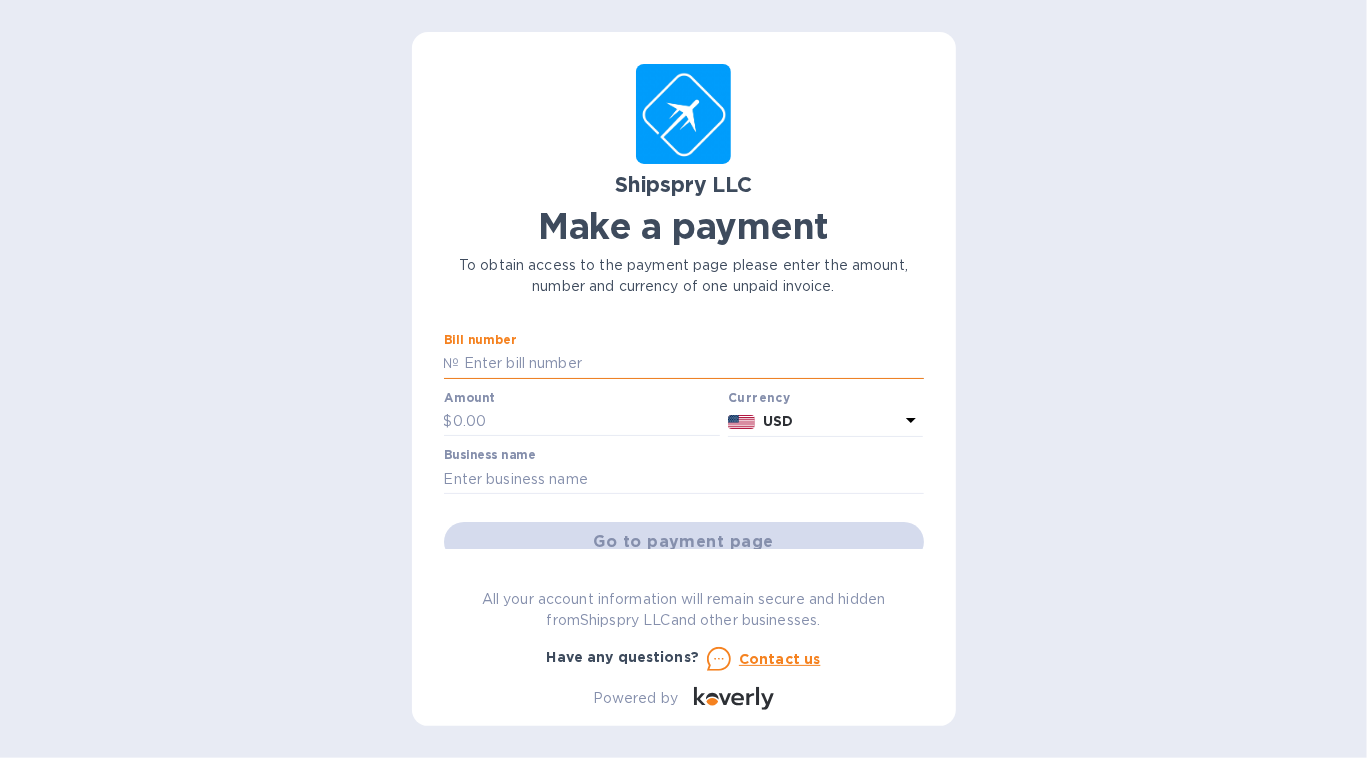 click at bounding box center [692, 364] 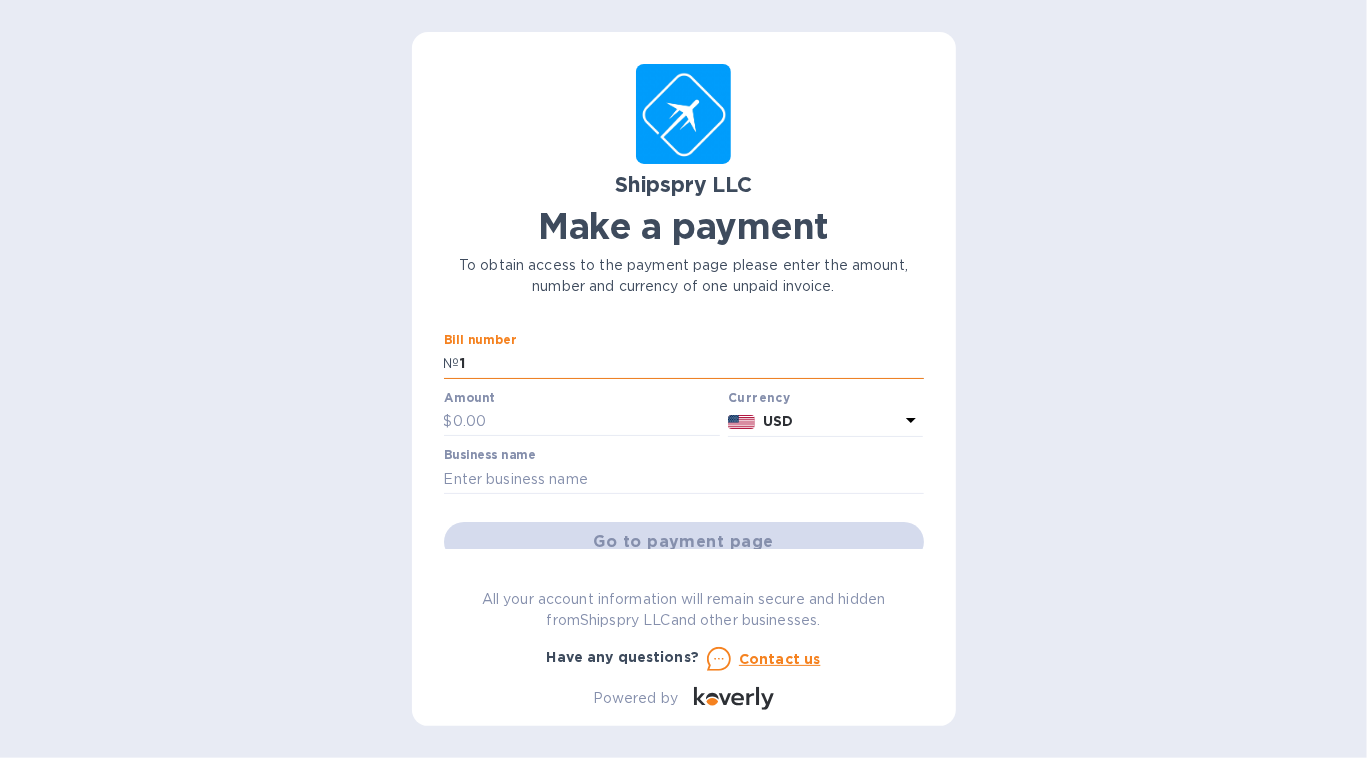 type on "12" 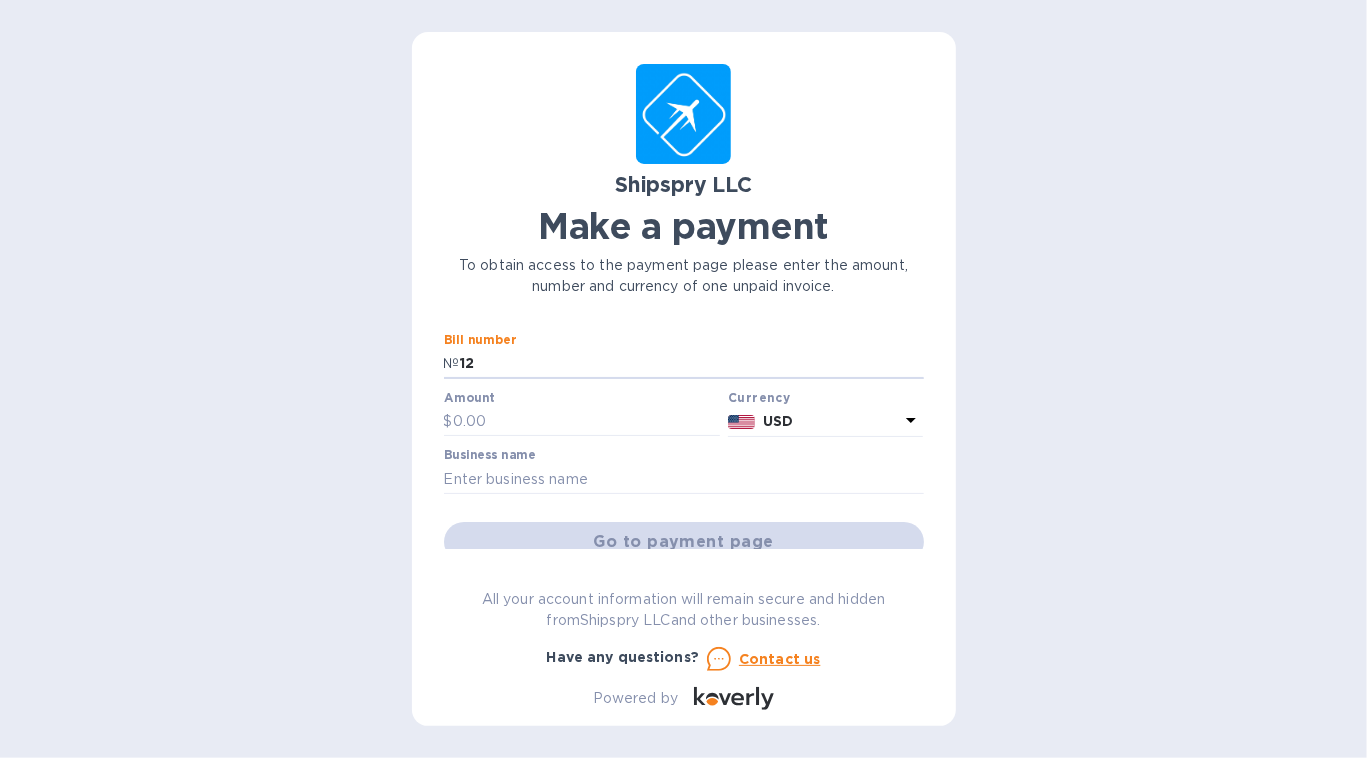 drag, startPoint x: 604, startPoint y: 364, endPoint x: 327, endPoint y: 382, distance: 277.58423 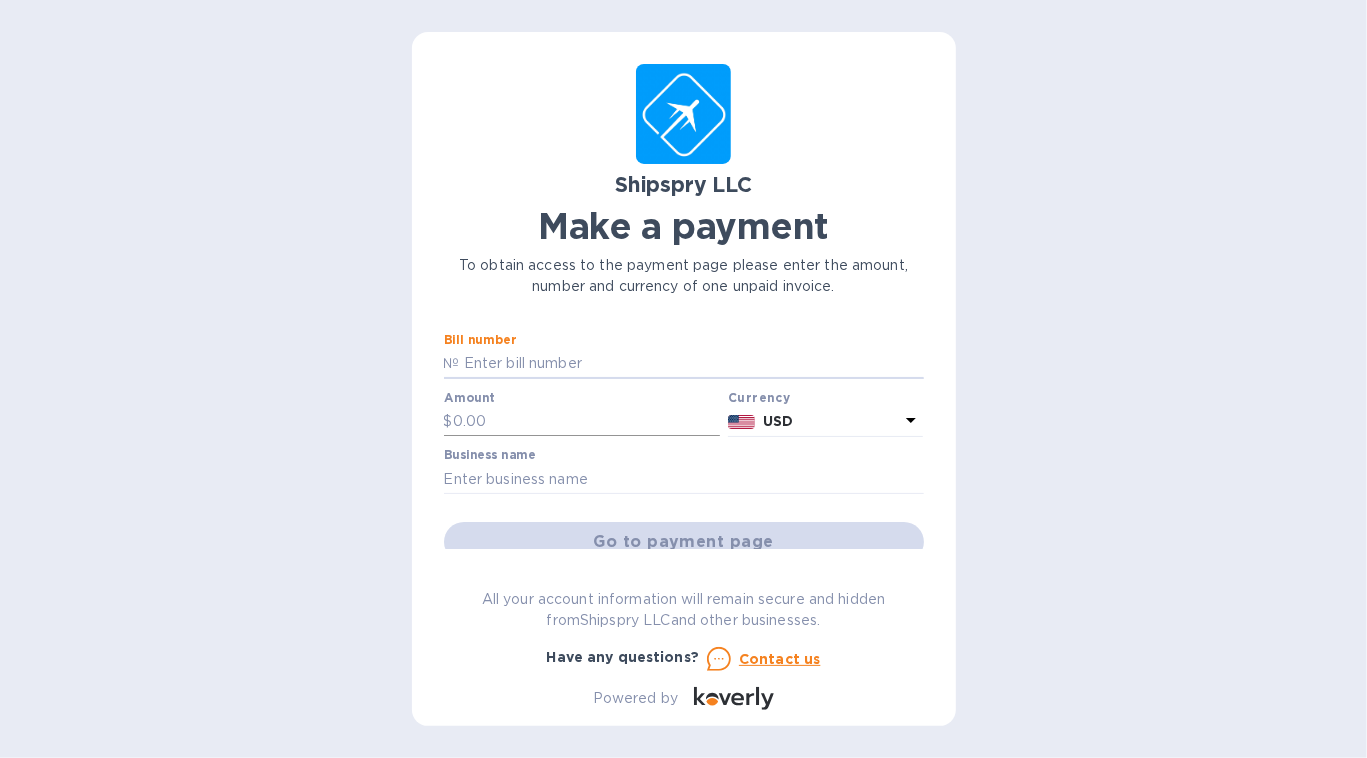 click at bounding box center [587, 422] 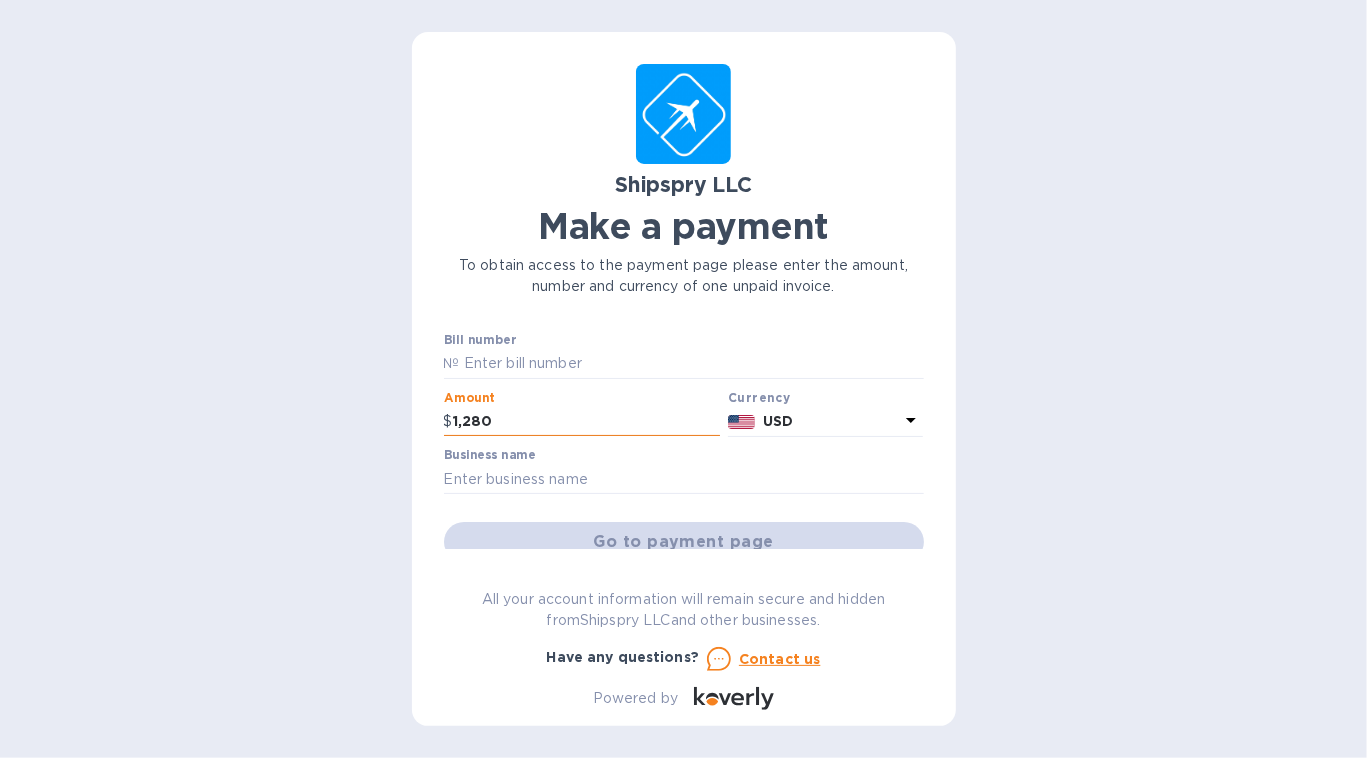 type on "1,280" 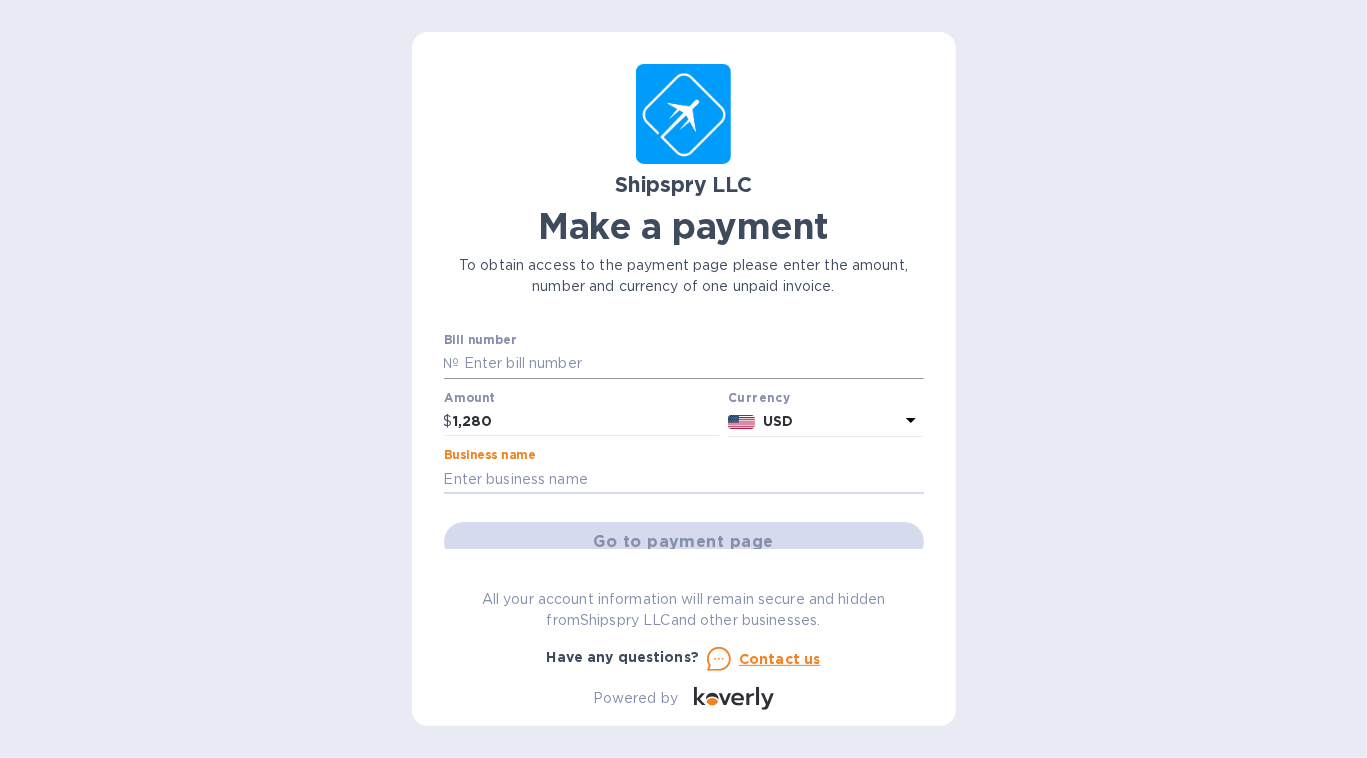 click at bounding box center [692, 364] 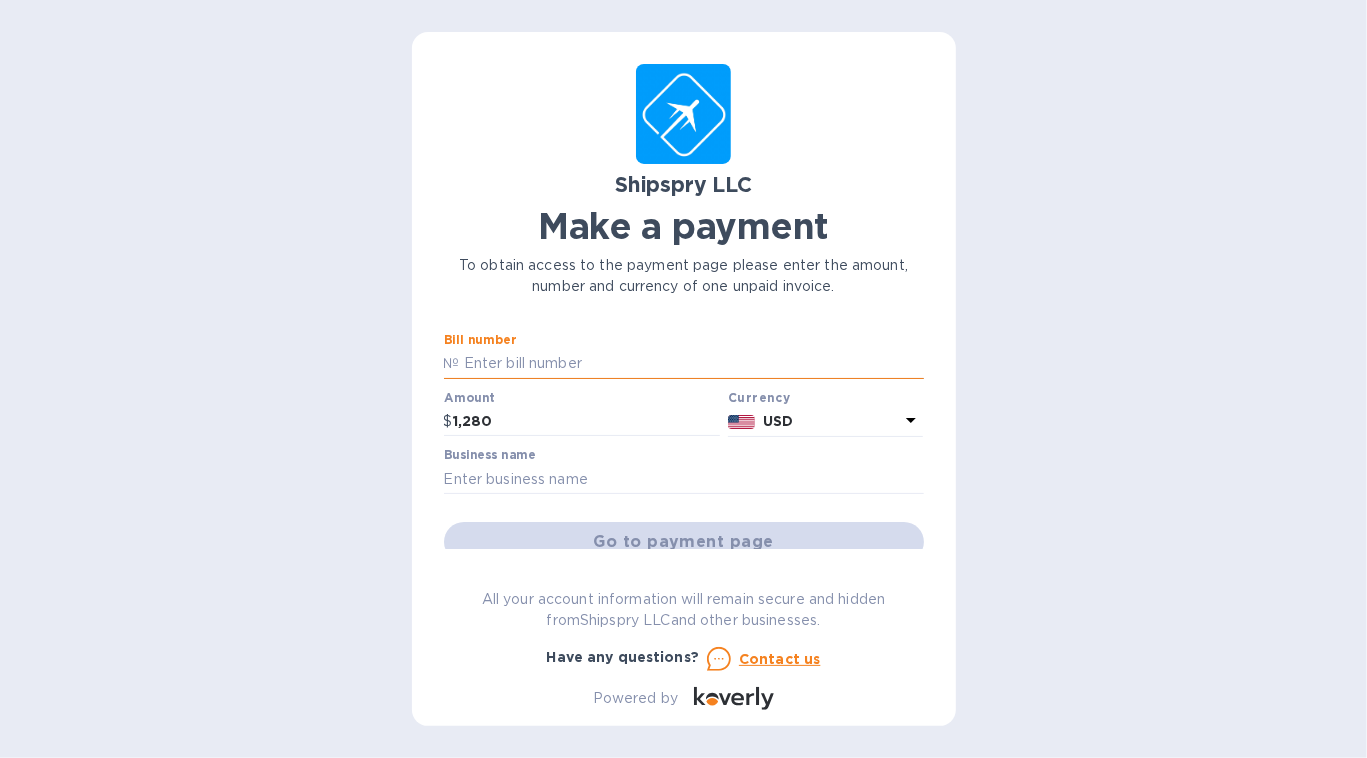 paste on "39235A" 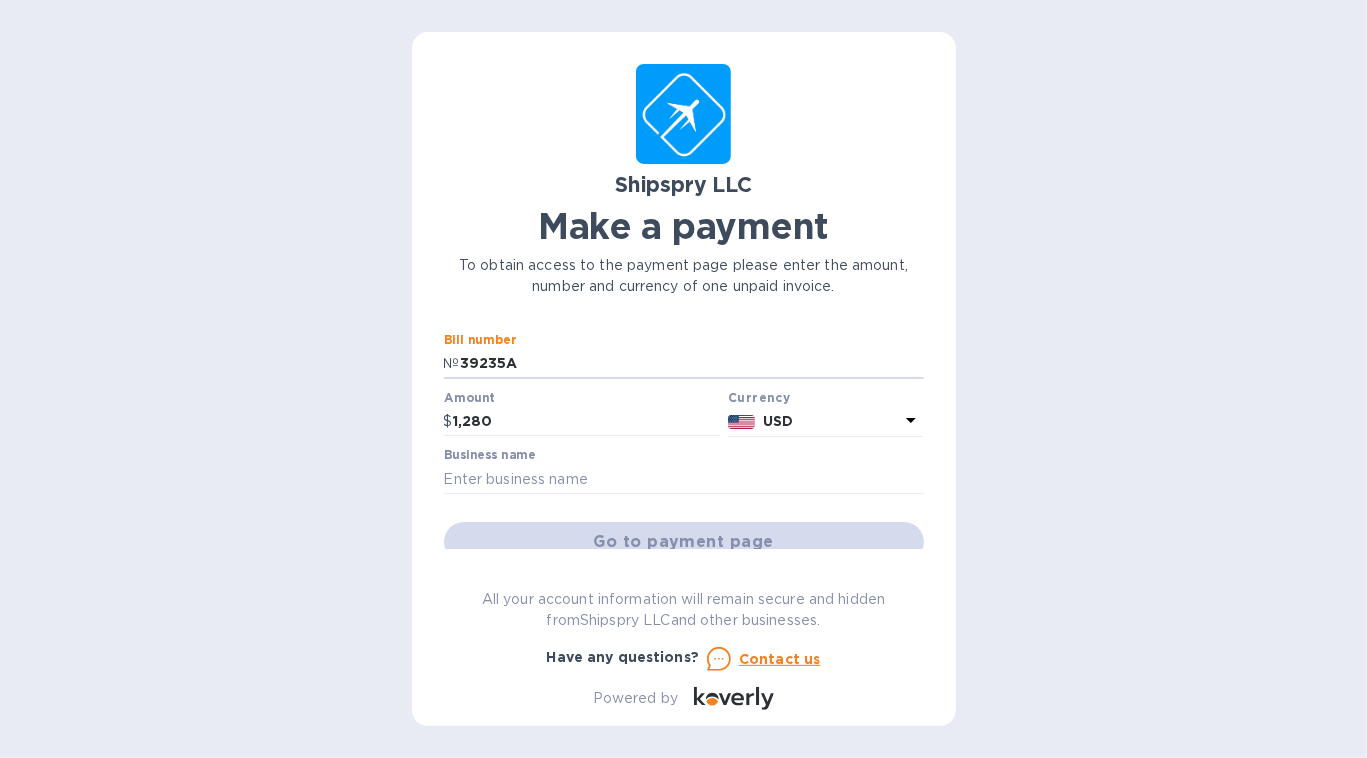 type on "39235A" 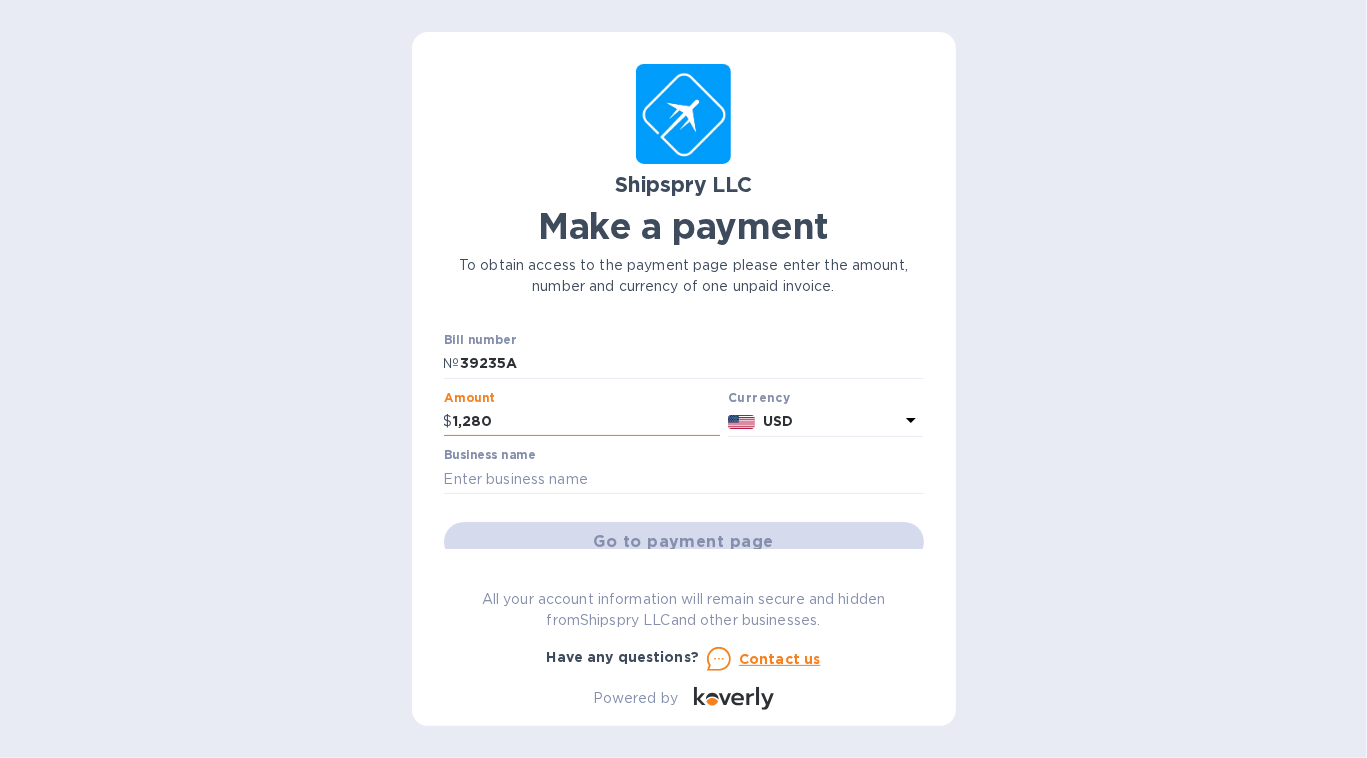 drag, startPoint x: 552, startPoint y: 423, endPoint x: 464, endPoint y: 409, distance: 89.106674 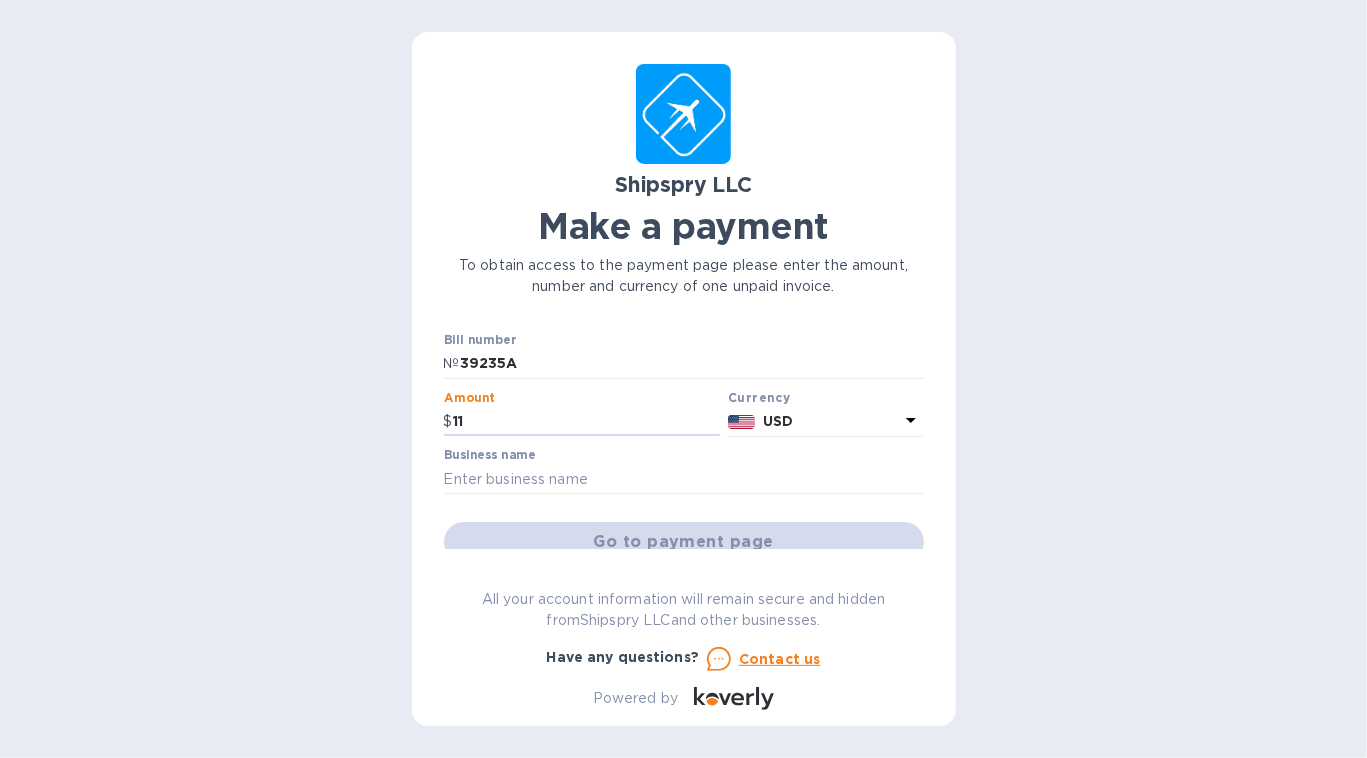 drag, startPoint x: 507, startPoint y: 419, endPoint x: 420, endPoint y: 414, distance: 87.14356 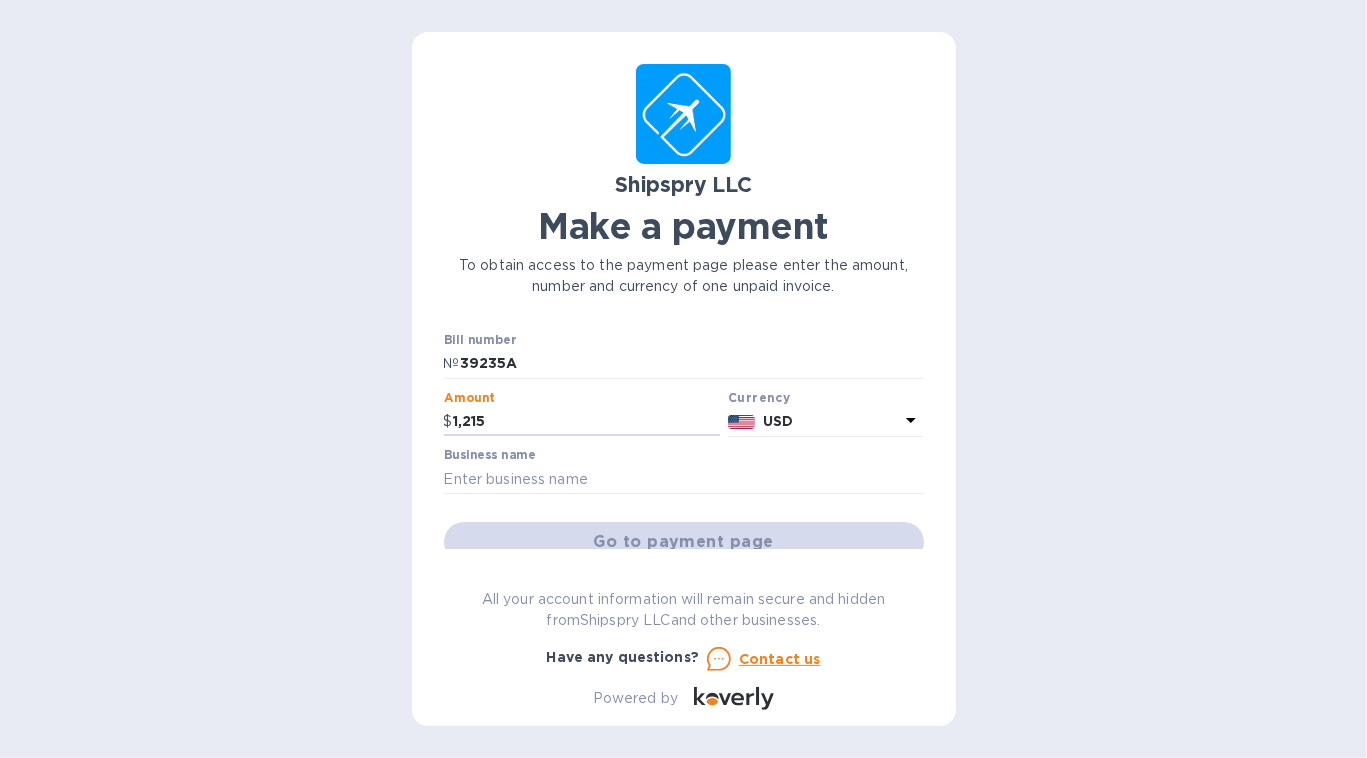 type on "1,215" 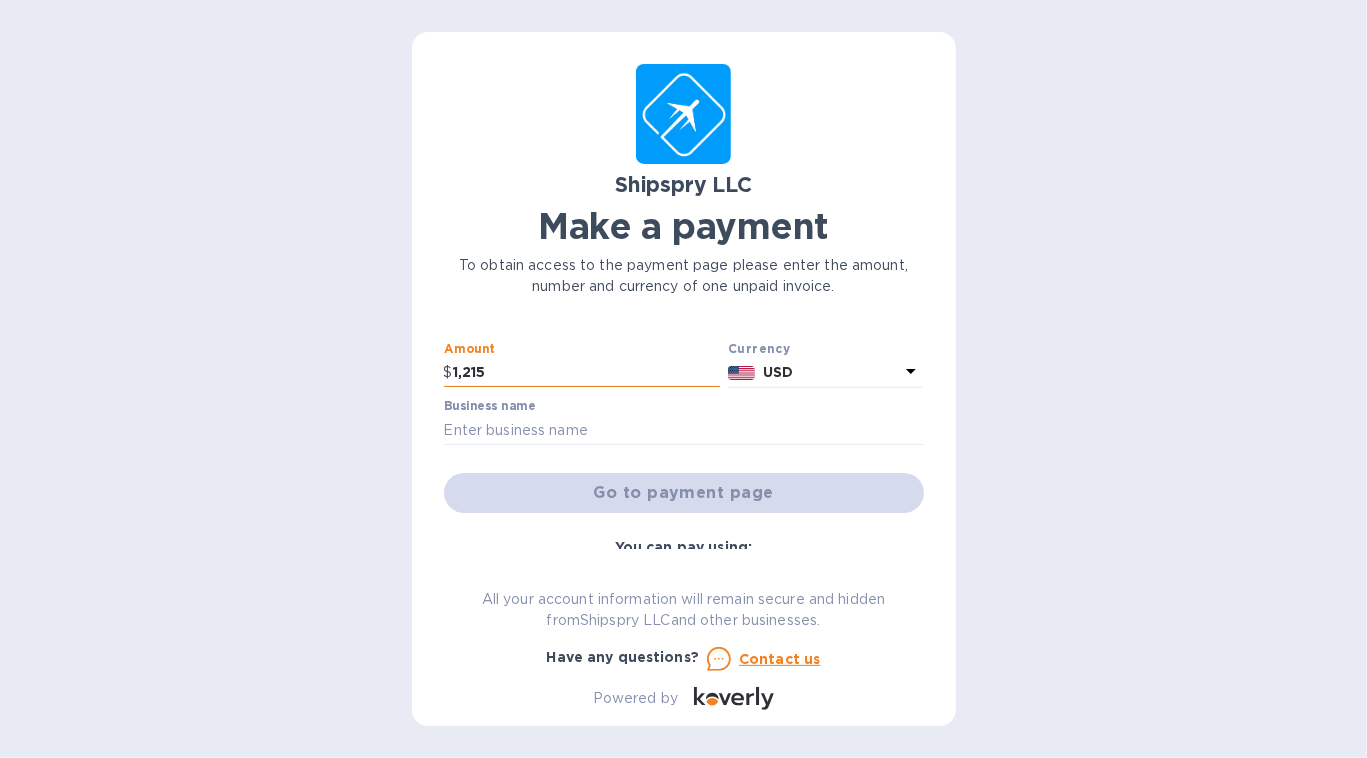 scroll, scrollTop: 0, scrollLeft: 0, axis: both 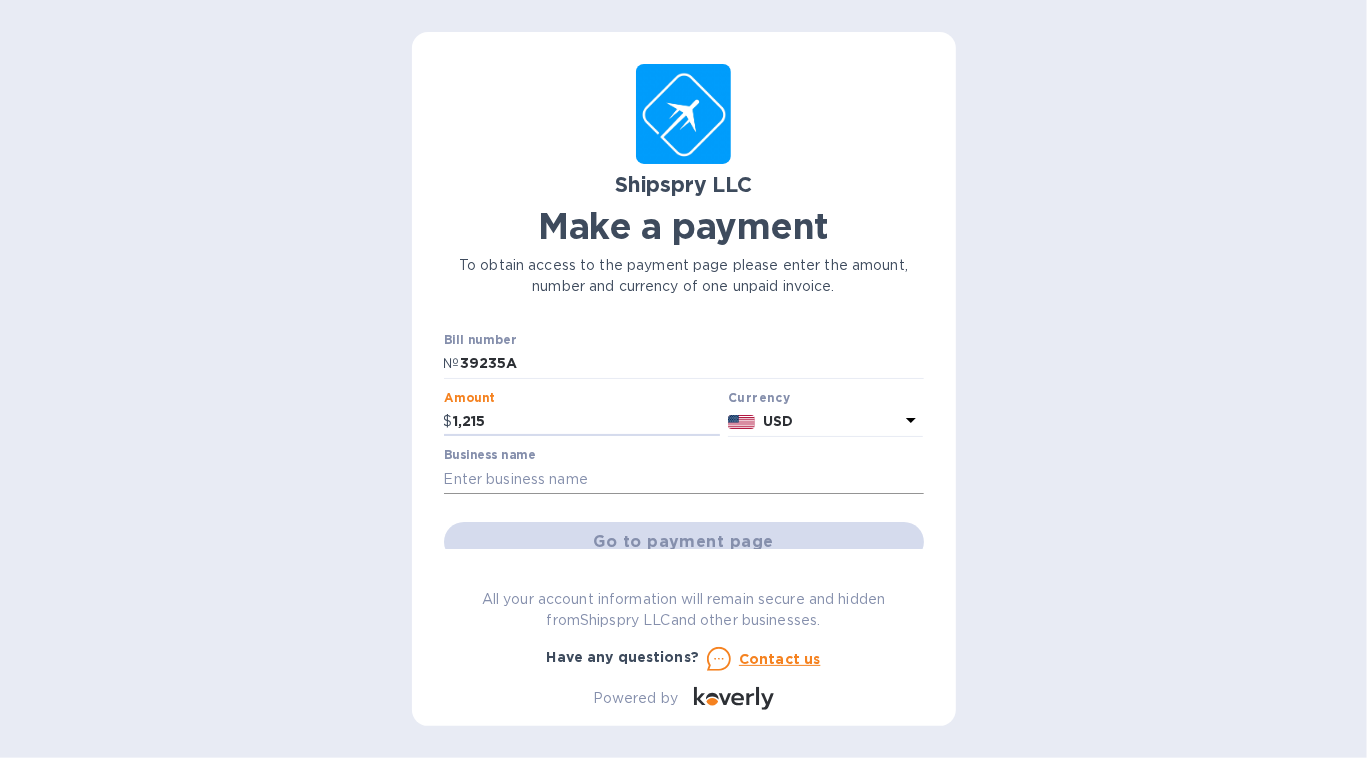 click at bounding box center (684, 479) 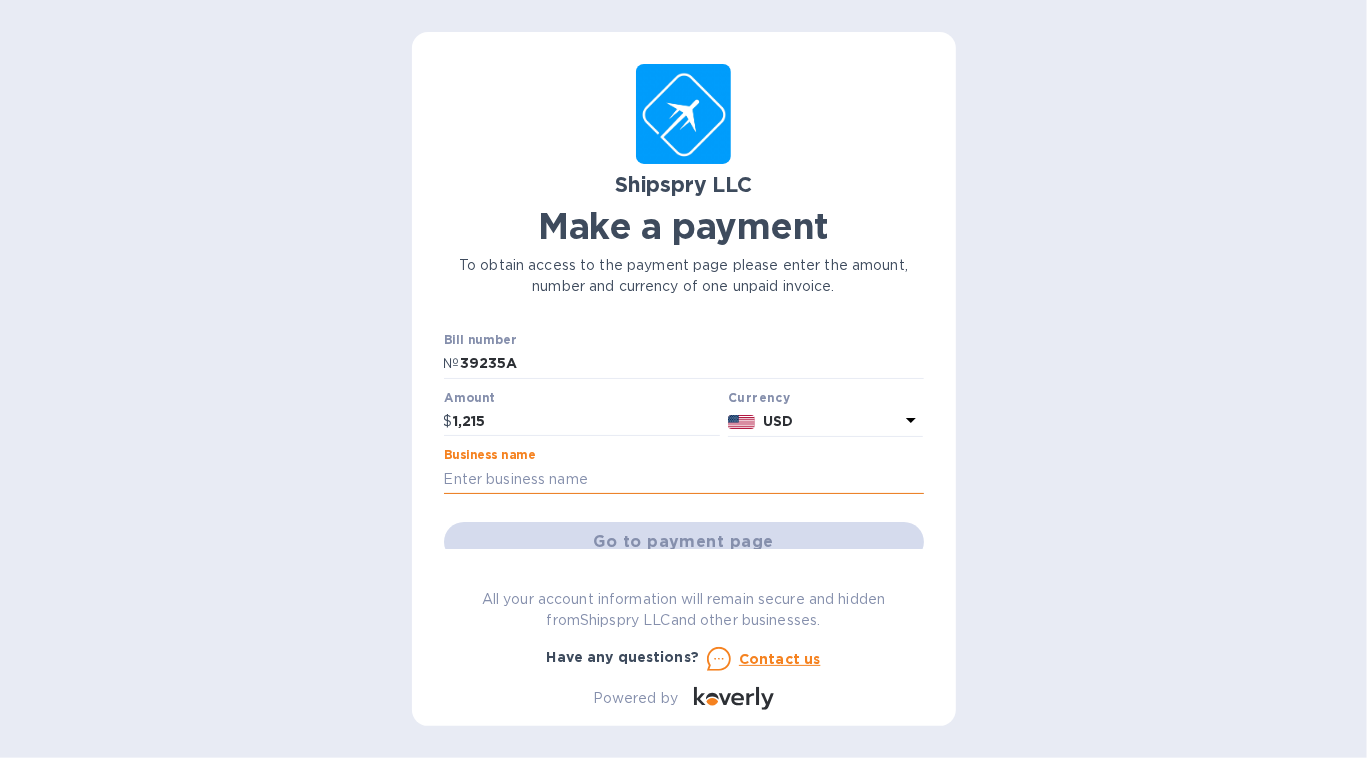 click at bounding box center [684, 479] 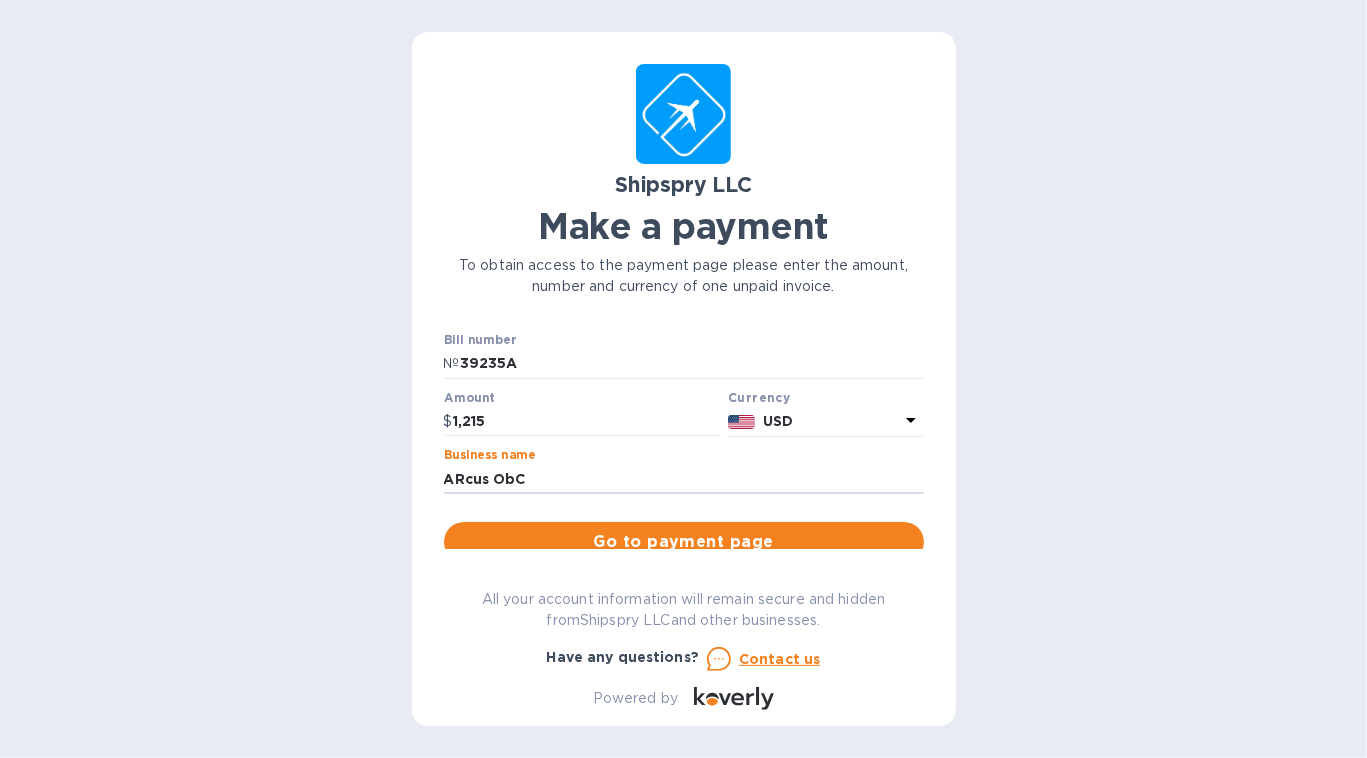 type on "ARcus ObC" 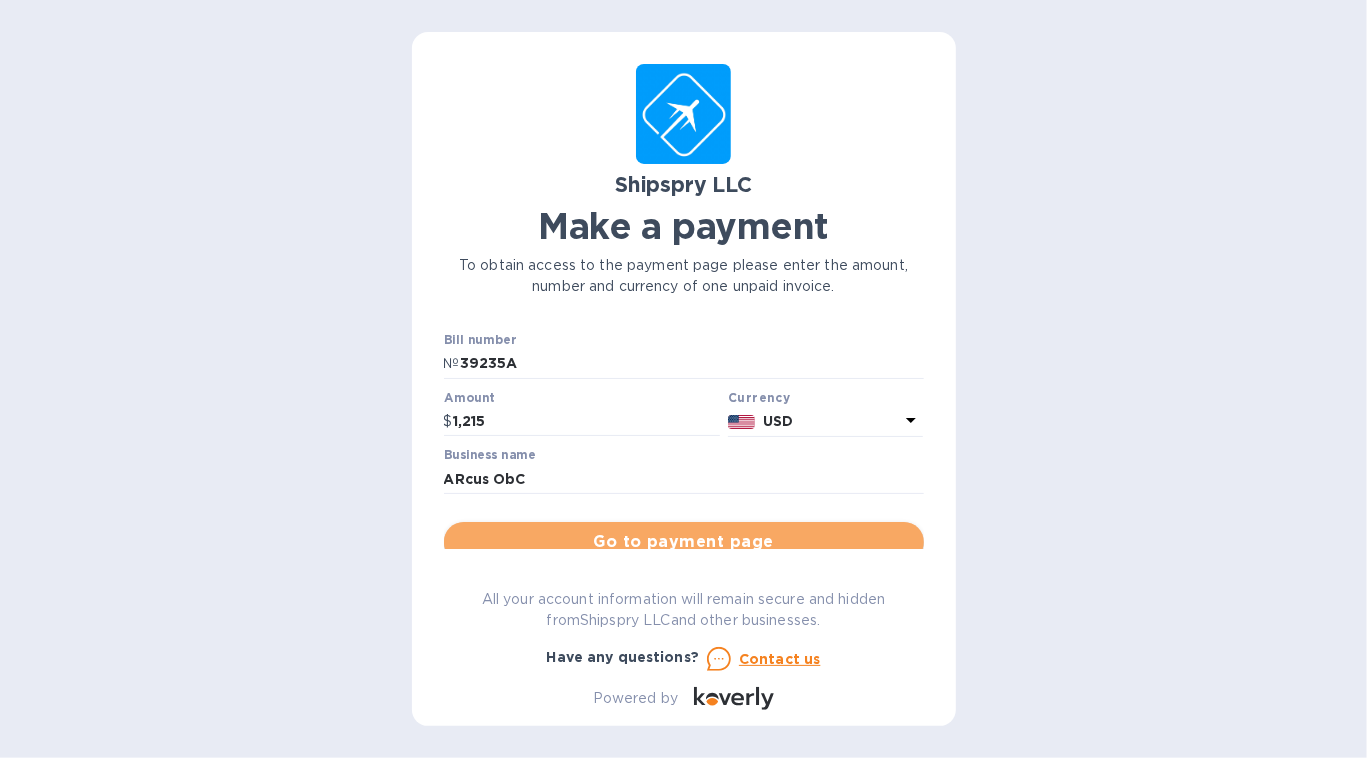 drag, startPoint x: 766, startPoint y: 543, endPoint x: 789, endPoint y: 526, distance: 28.600698 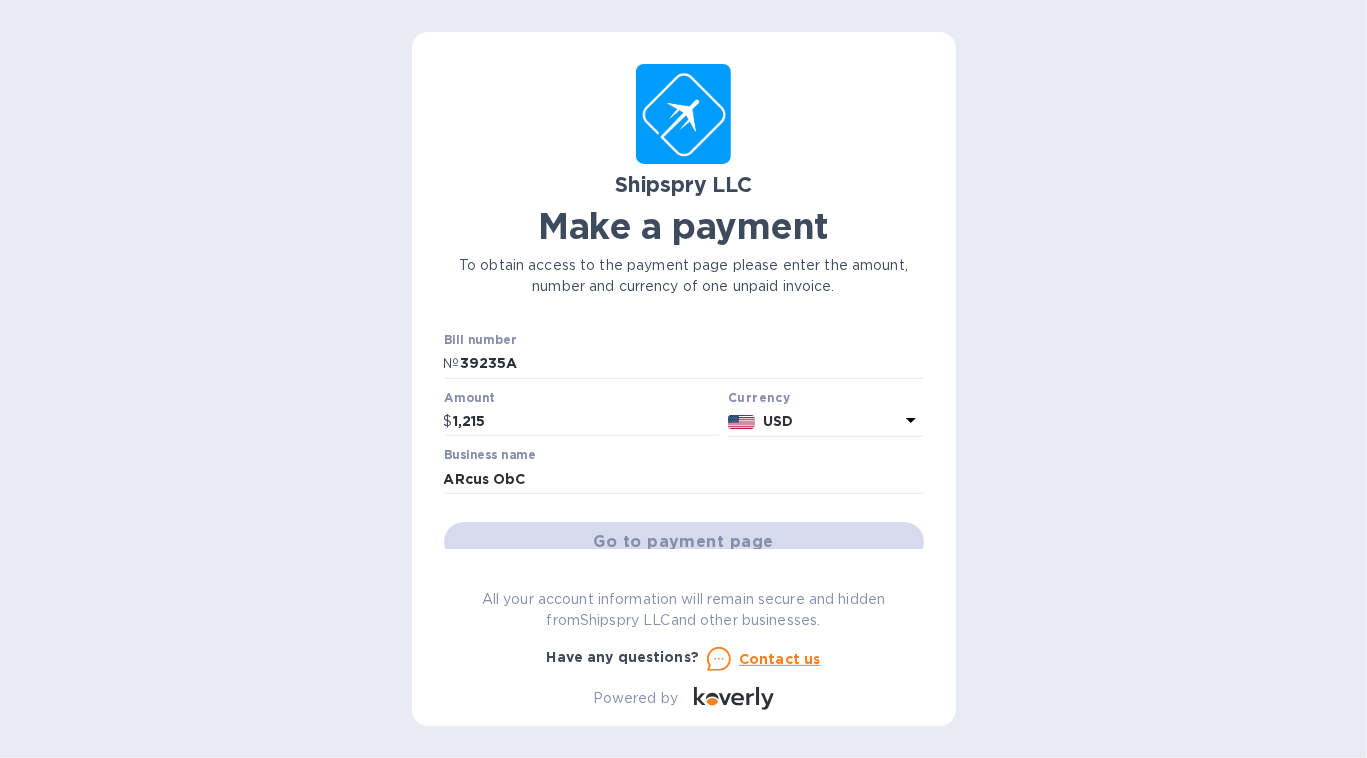click on "Go to payment page" at bounding box center (684, 542) 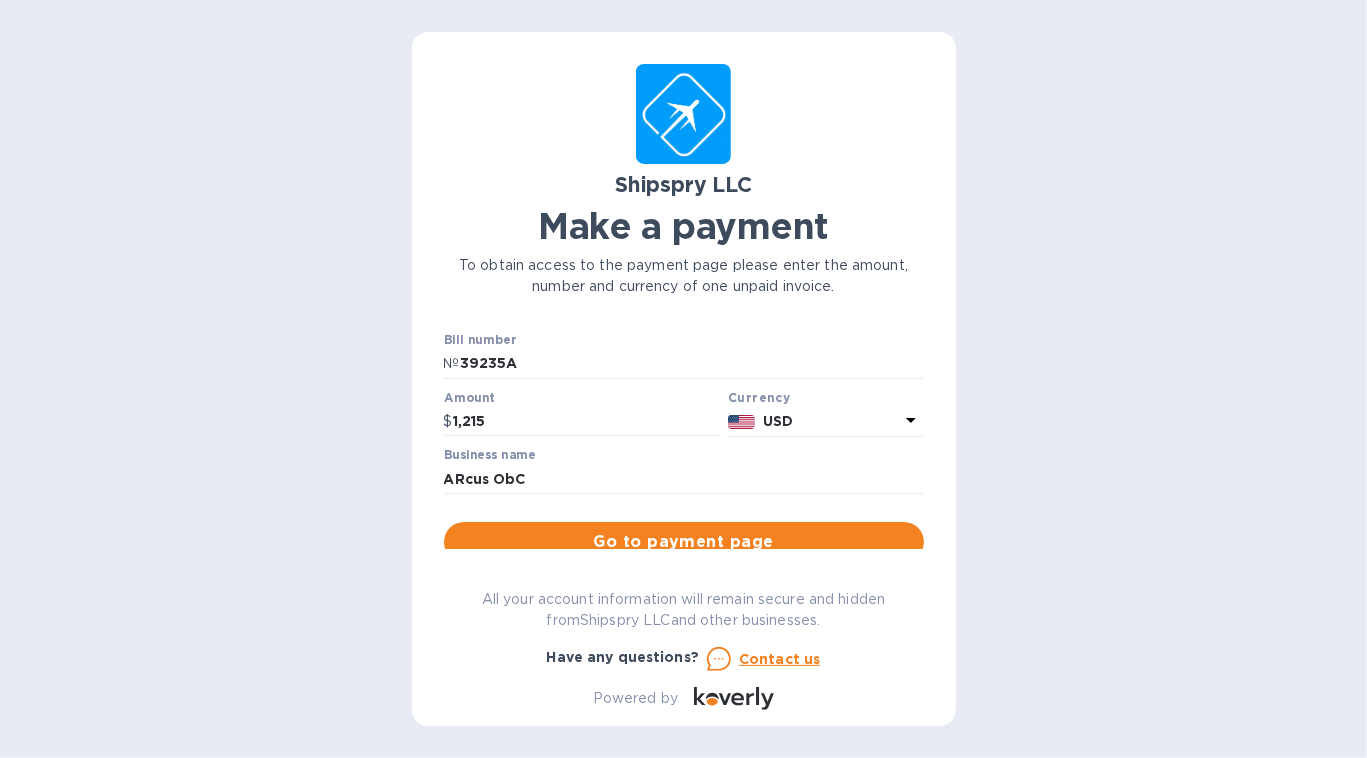 click on "Shipspry LLC Make a payment To obtain access to the payment page please enter the amount,   number and currency of one unpaid invoice. Bill number № 39235A   Amount $ 1,215   Currency USD Business name ARcus ObC   Go to payment page You can pay using: Bank transfer (for US banks) Free Credit card and more... Pay Get more time to pay Up to  12 weeks Wallet Instant transfers via Wallet Free All your account information will remain secure and hidden  from  Shipspry LLC  and other businesses. Have any questions? Contact us Powered by" at bounding box center [684, 387] 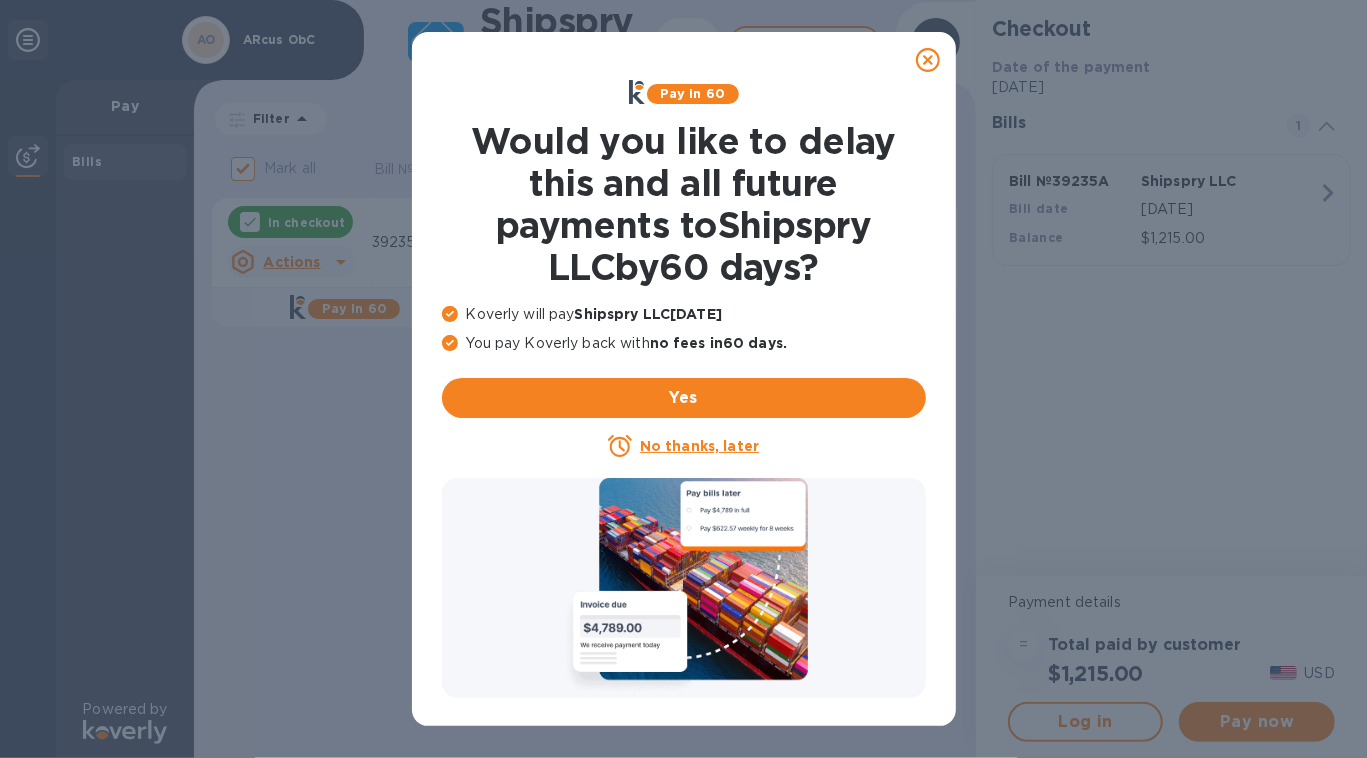 click 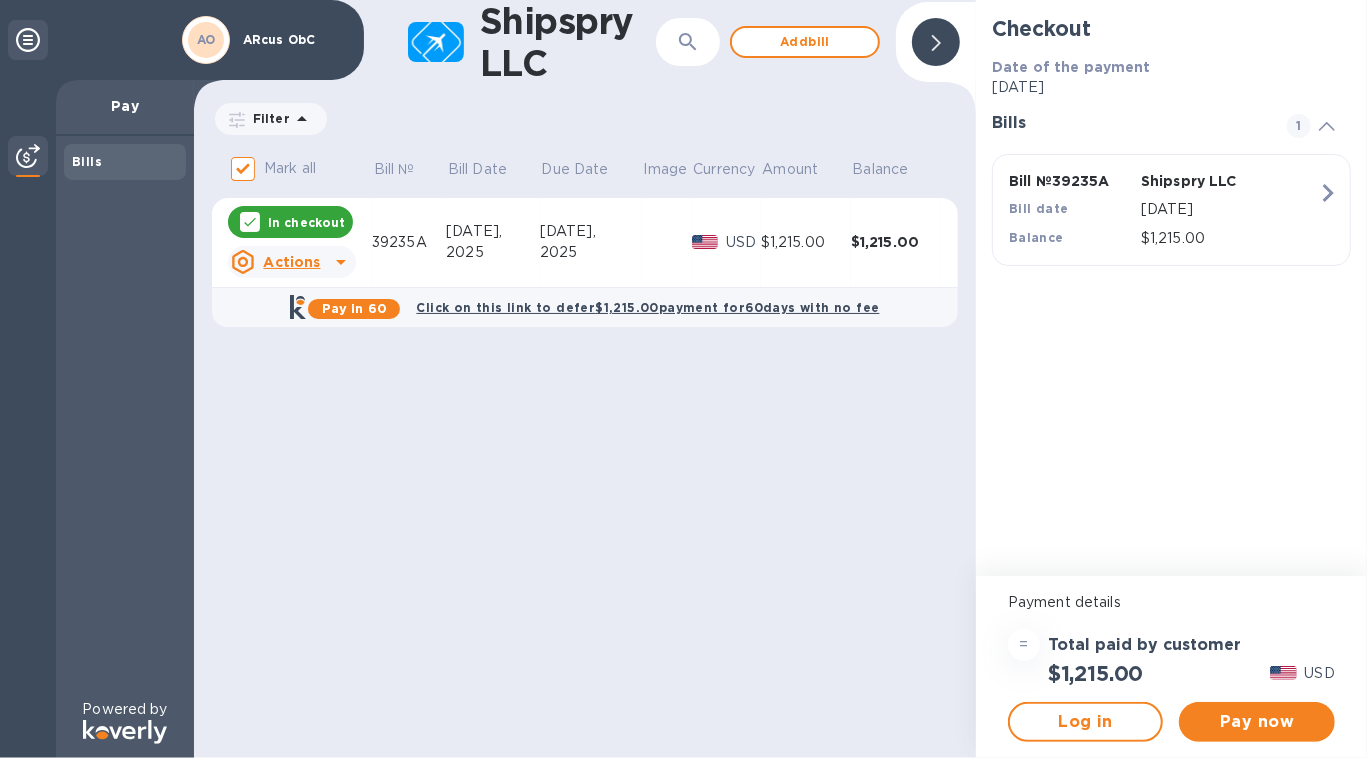click on "Pay now" at bounding box center (1256, 722) 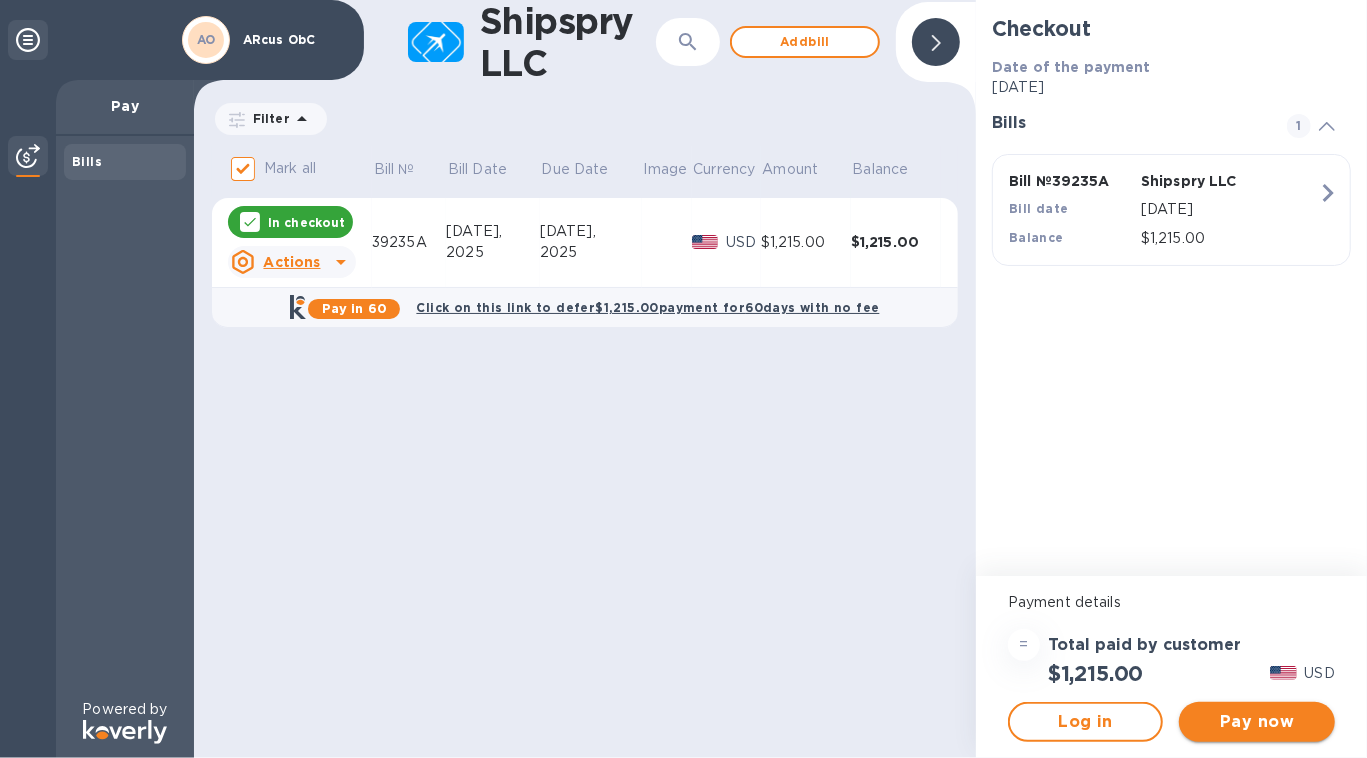 click on "Pay now" at bounding box center (1256, 722) 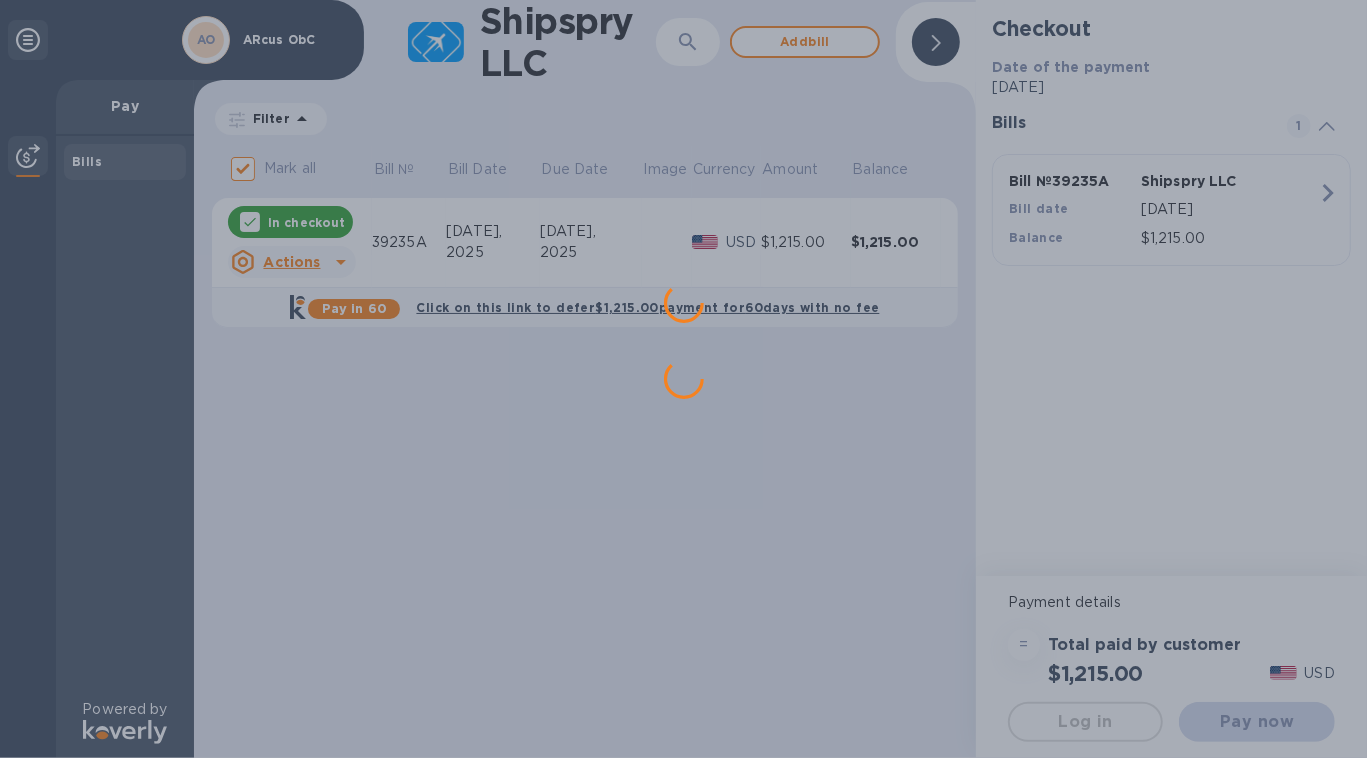 scroll, scrollTop: 0, scrollLeft: 0, axis: both 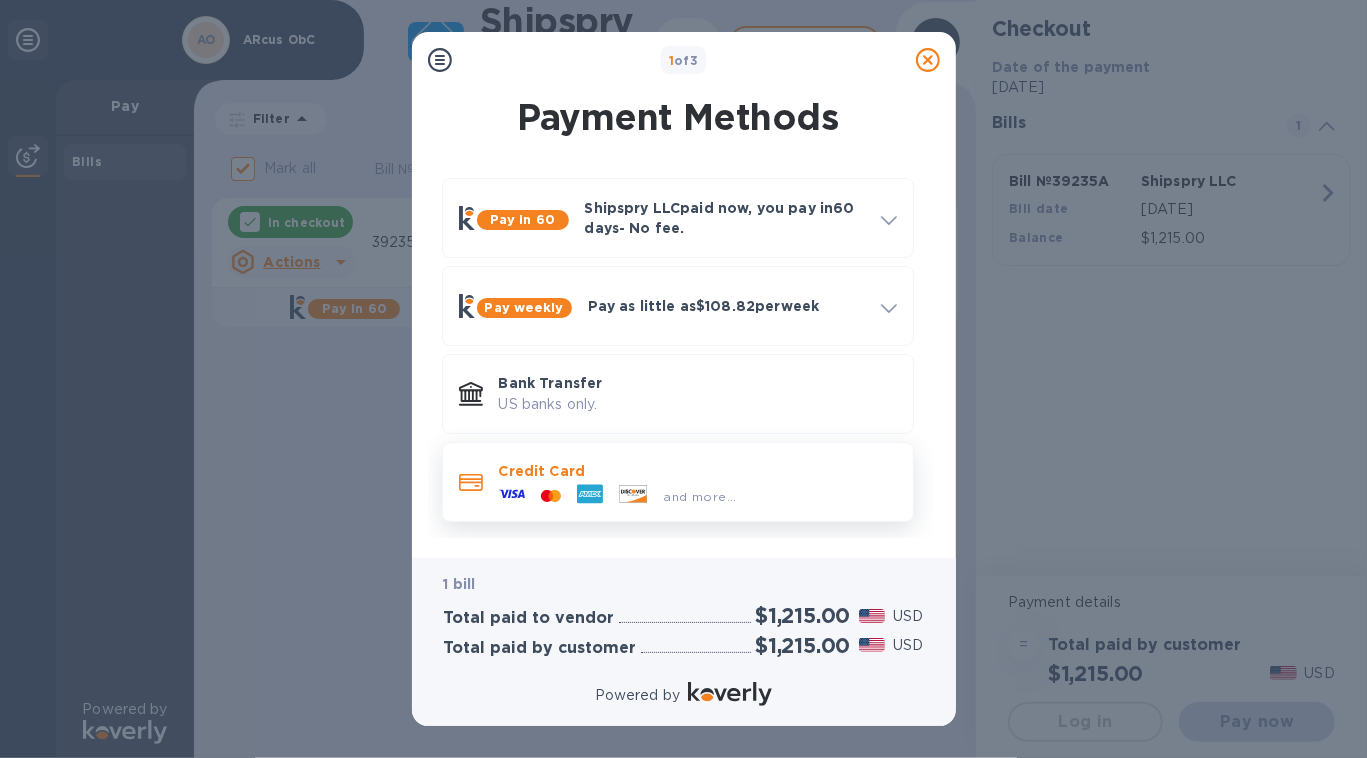 click on "Credit Card" at bounding box center [698, 471] 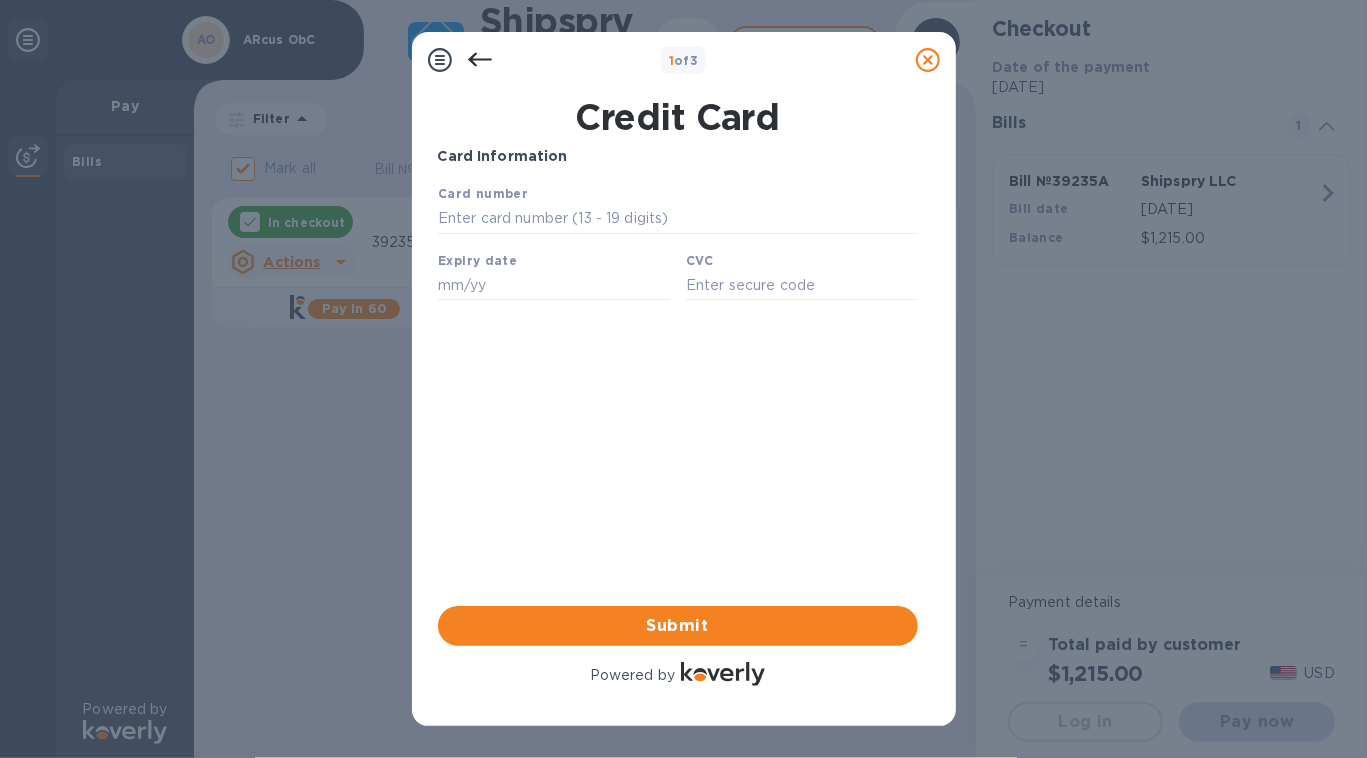 scroll, scrollTop: 0, scrollLeft: 0, axis: both 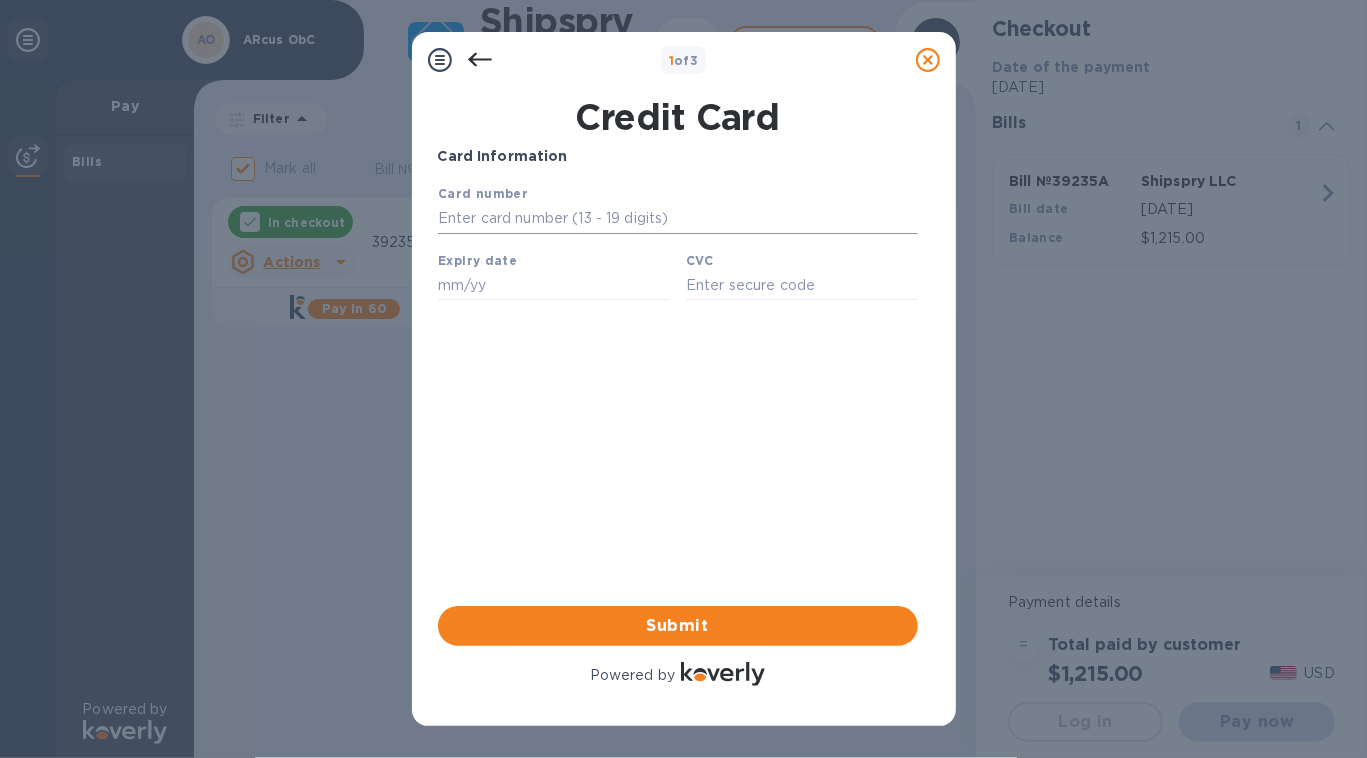 click on "Card number" at bounding box center [677, 207] 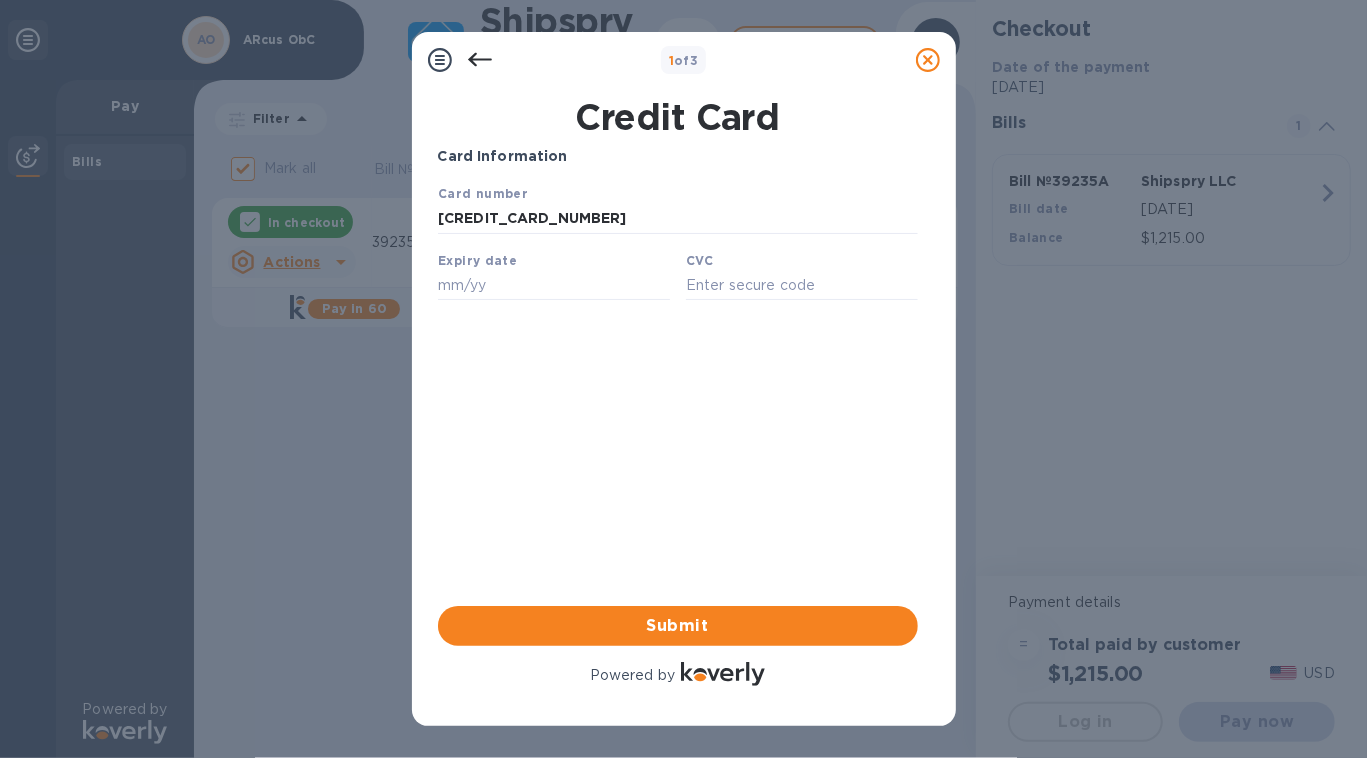 type on "[CREDIT_CARD_NUMBER]" 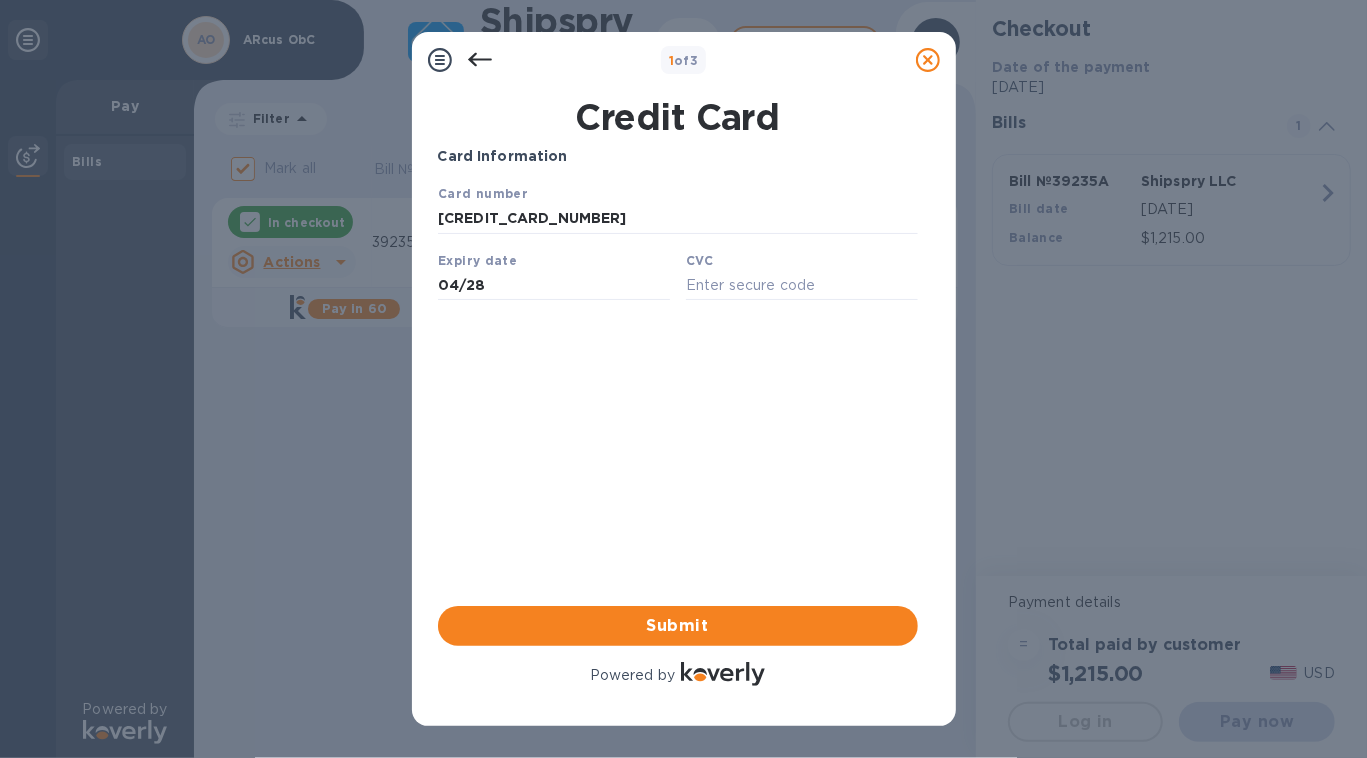 type on "04/28" 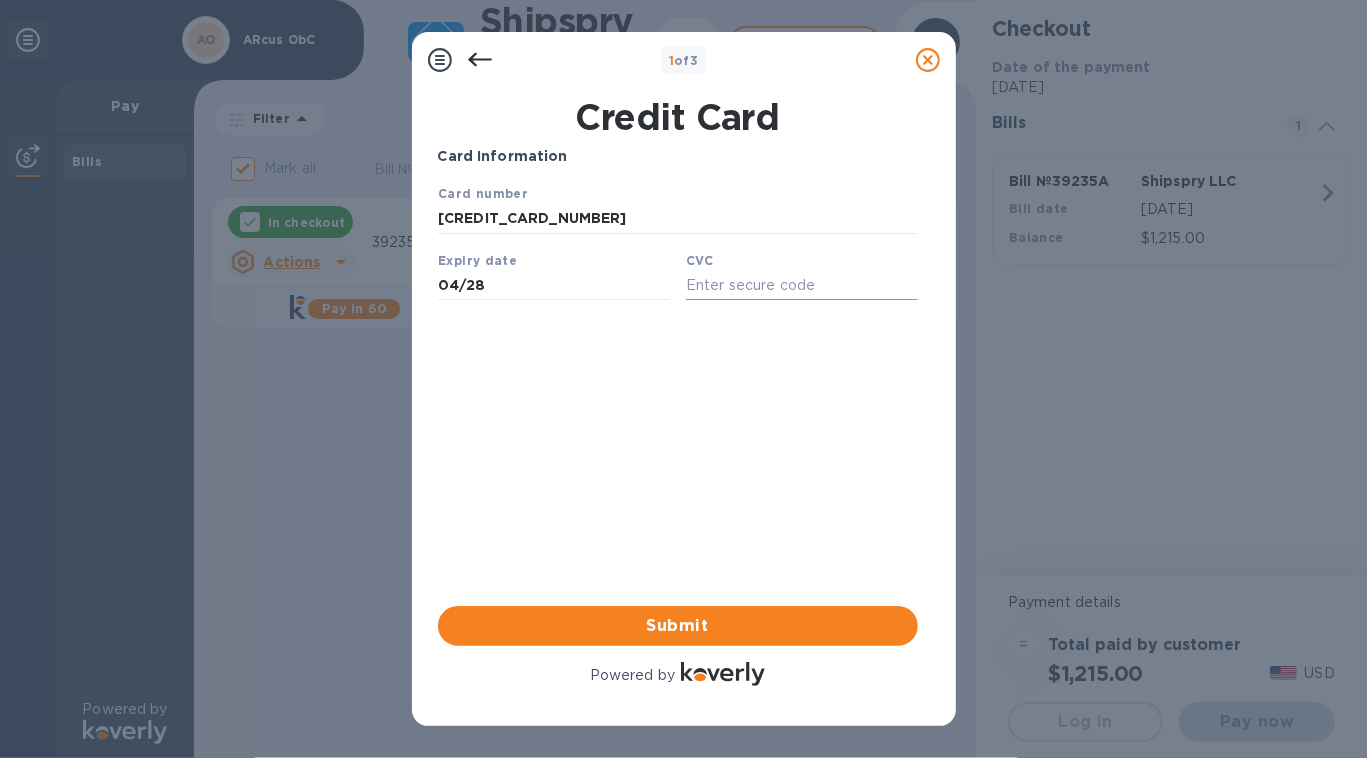 click at bounding box center [801, 284] 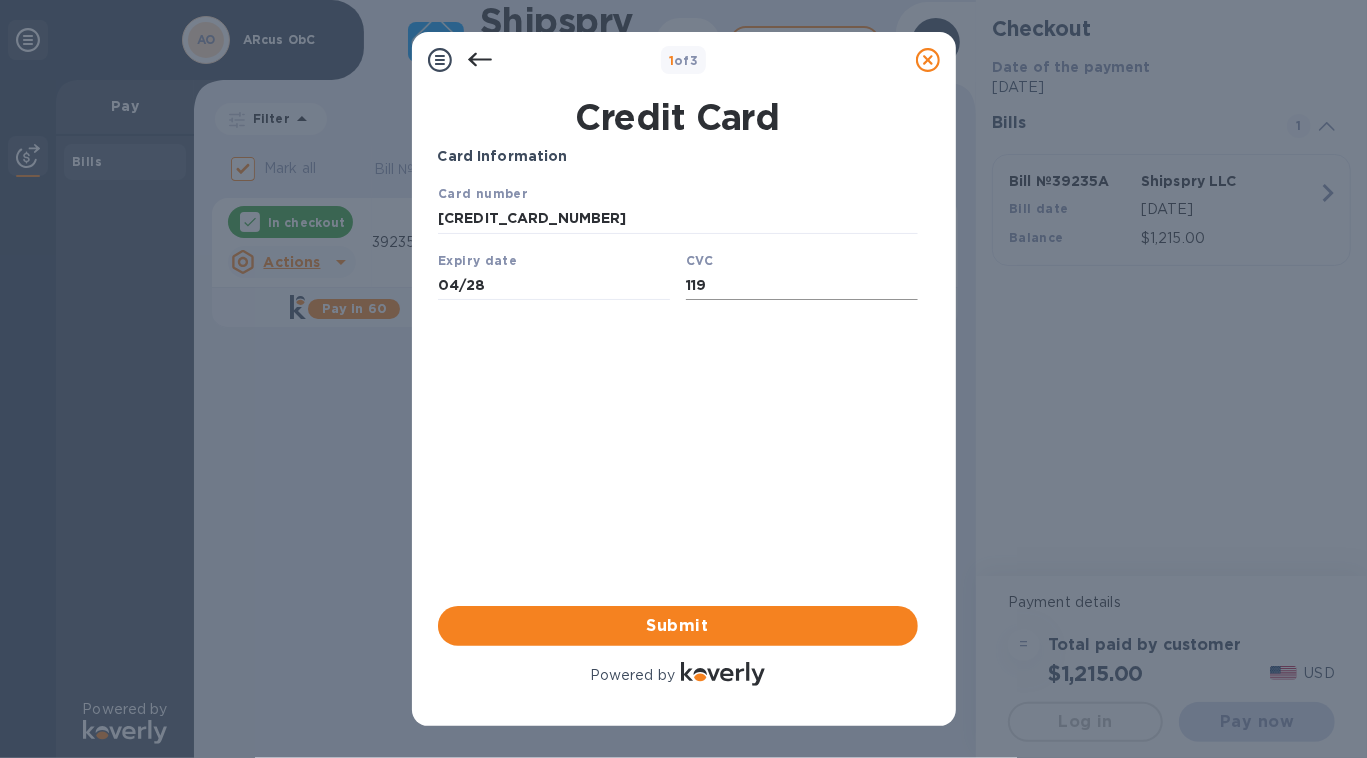 type on "119" 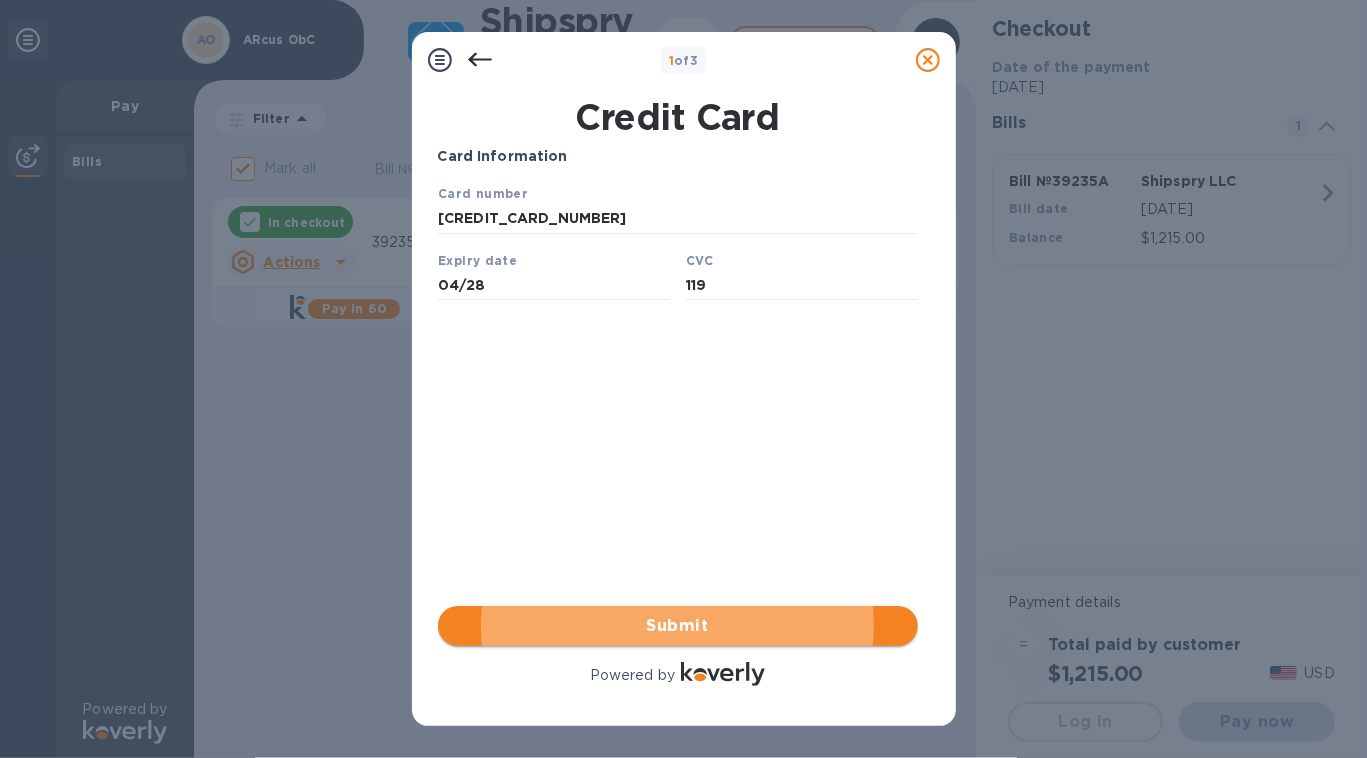 click on "Submit" at bounding box center [678, 626] 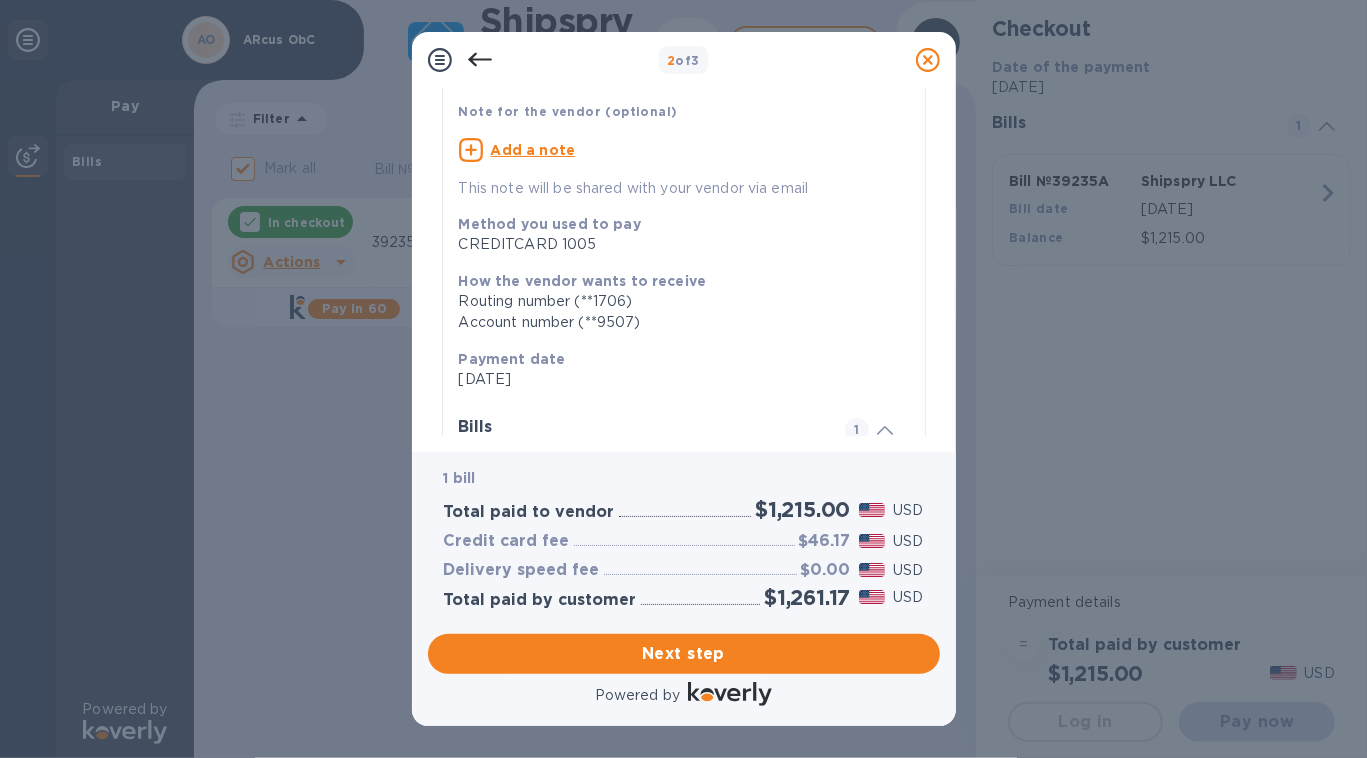 scroll, scrollTop: 313, scrollLeft: 0, axis: vertical 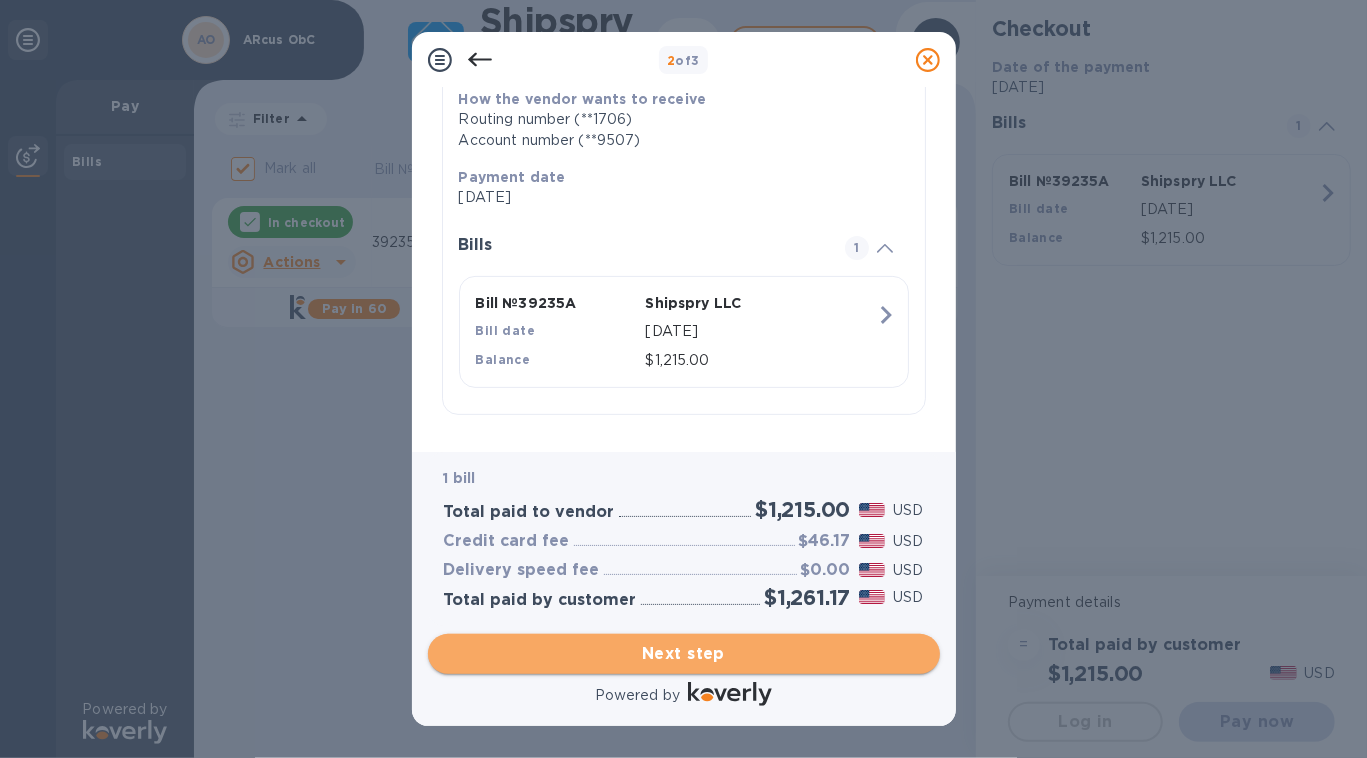 click on "Next step" at bounding box center (684, 654) 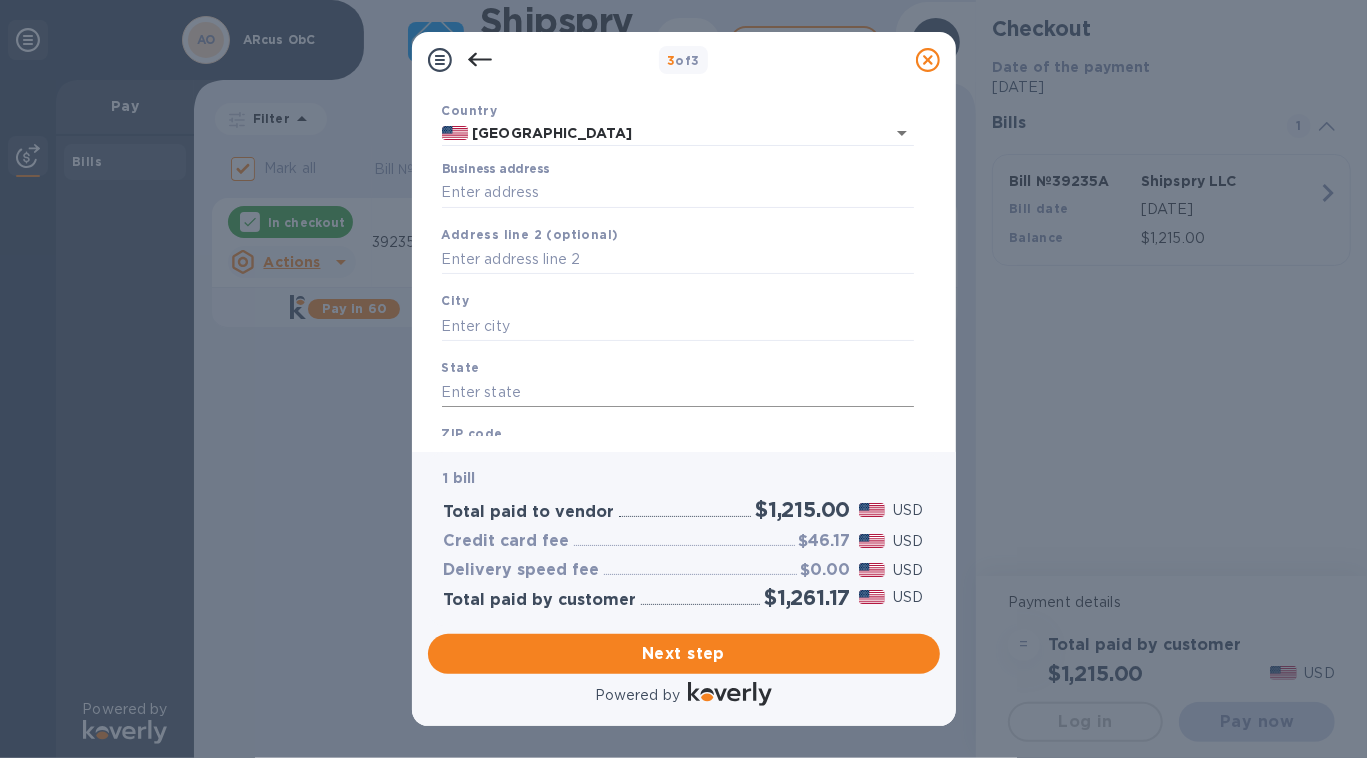 scroll, scrollTop: 0, scrollLeft: 0, axis: both 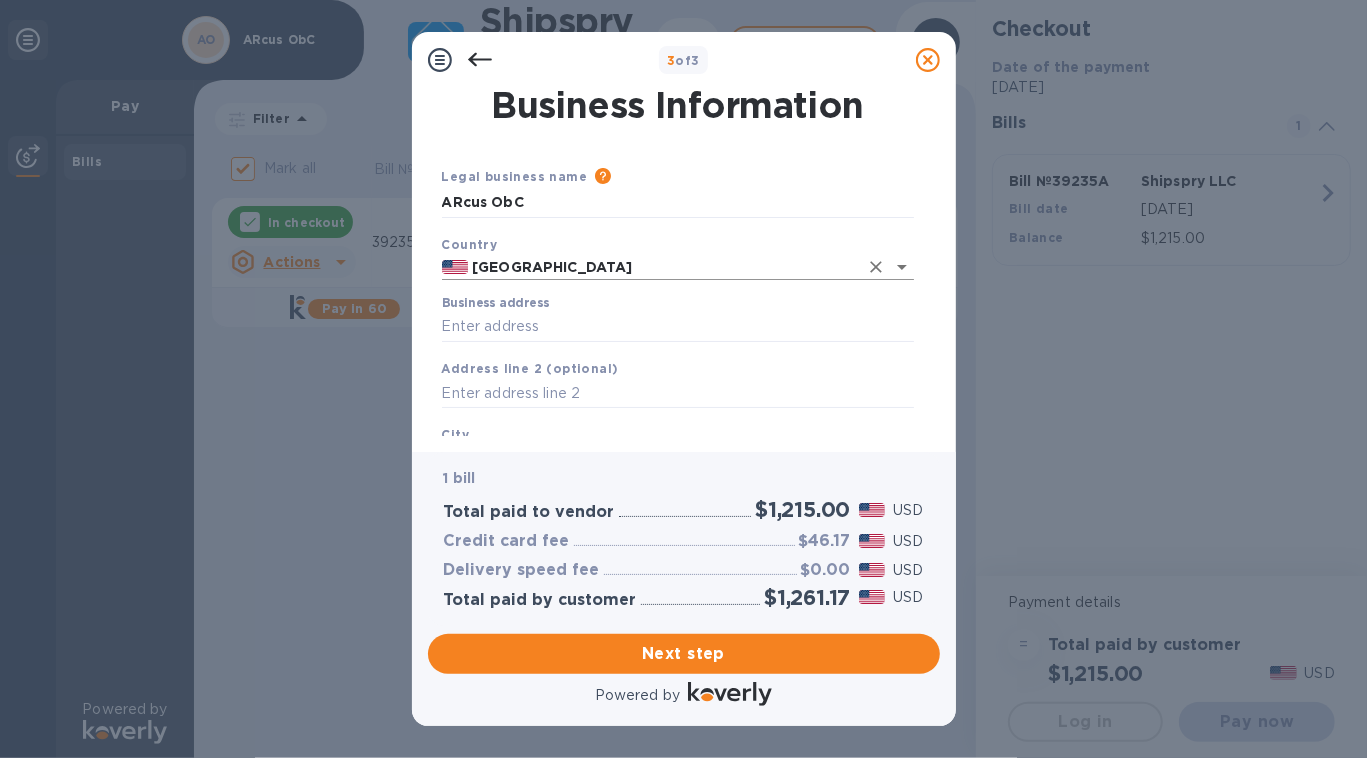 click on "[GEOGRAPHIC_DATA]" at bounding box center (662, 267) 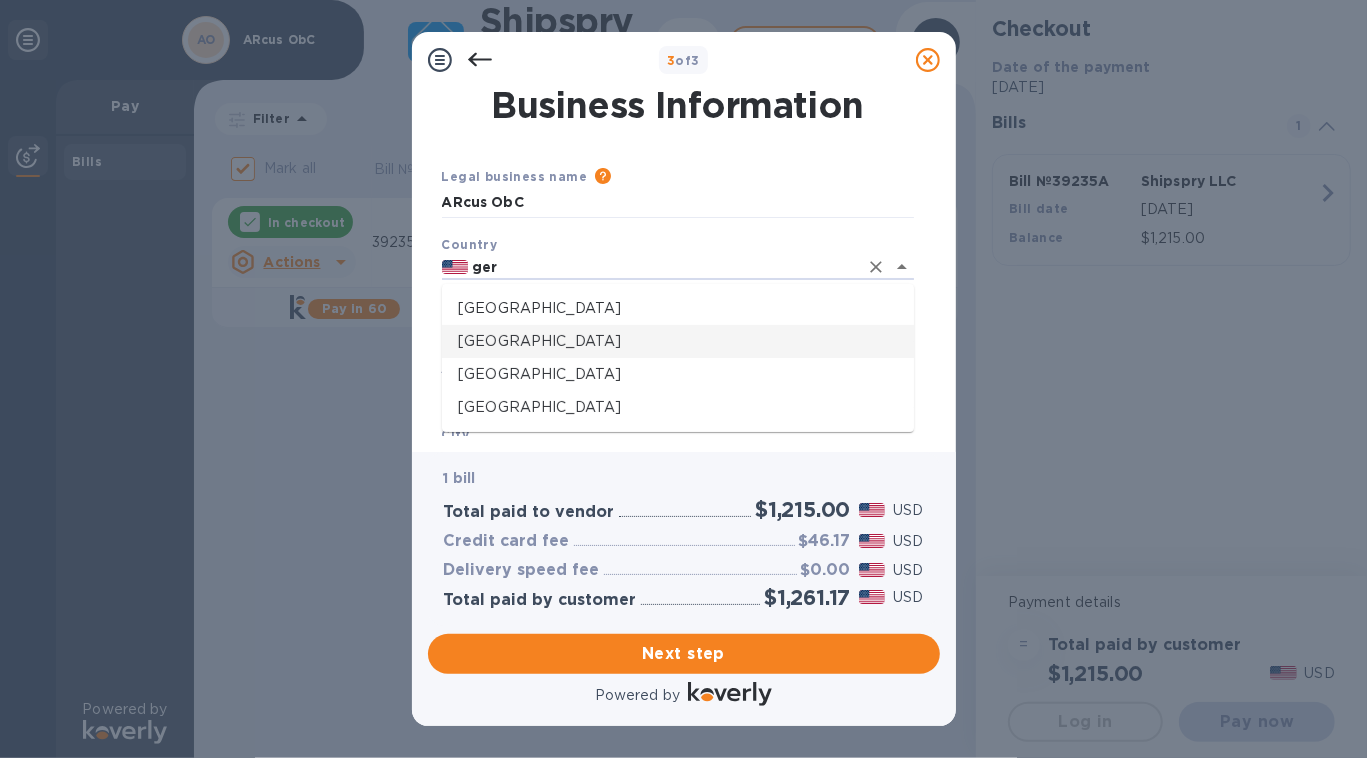 click on "[GEOGRAPHIC_DATA]" at bounding box center (678, 341) 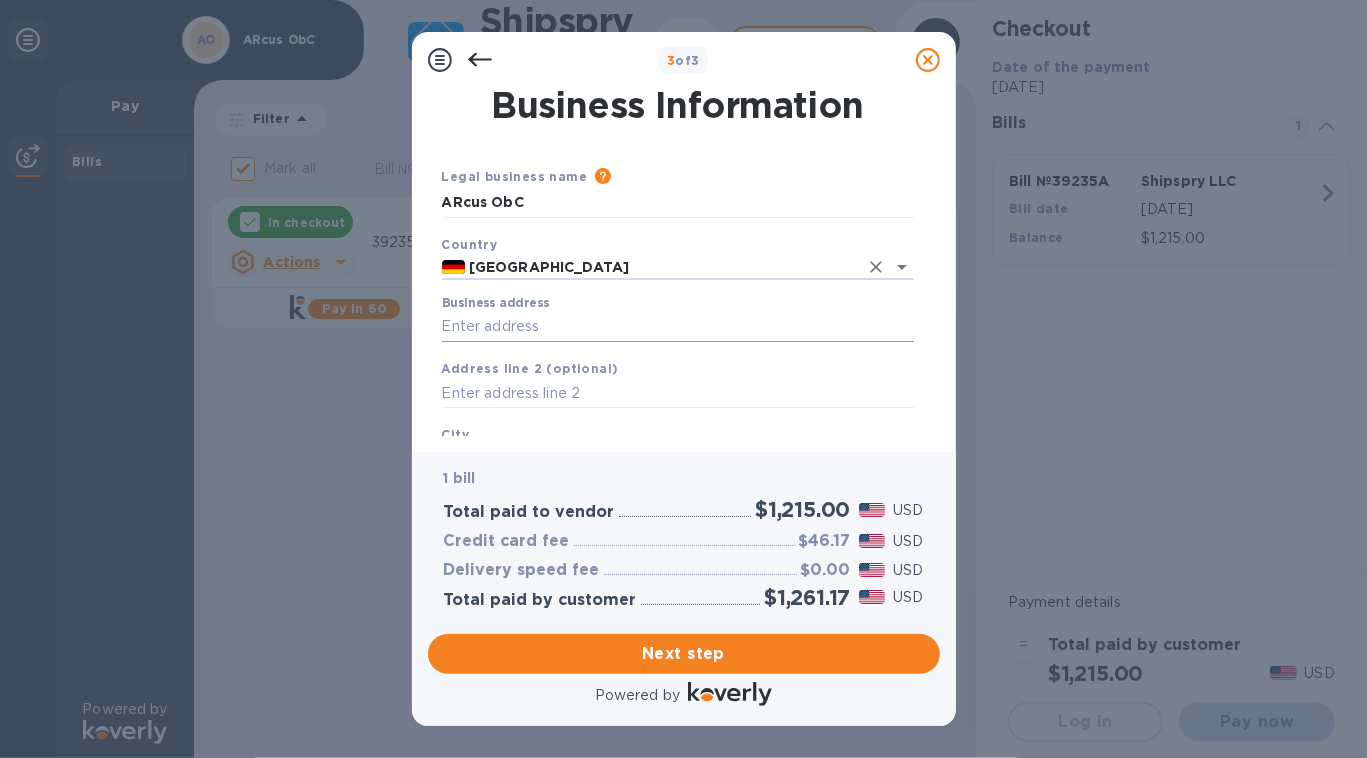 type on "[GEOGRAPHIC_DATA]" 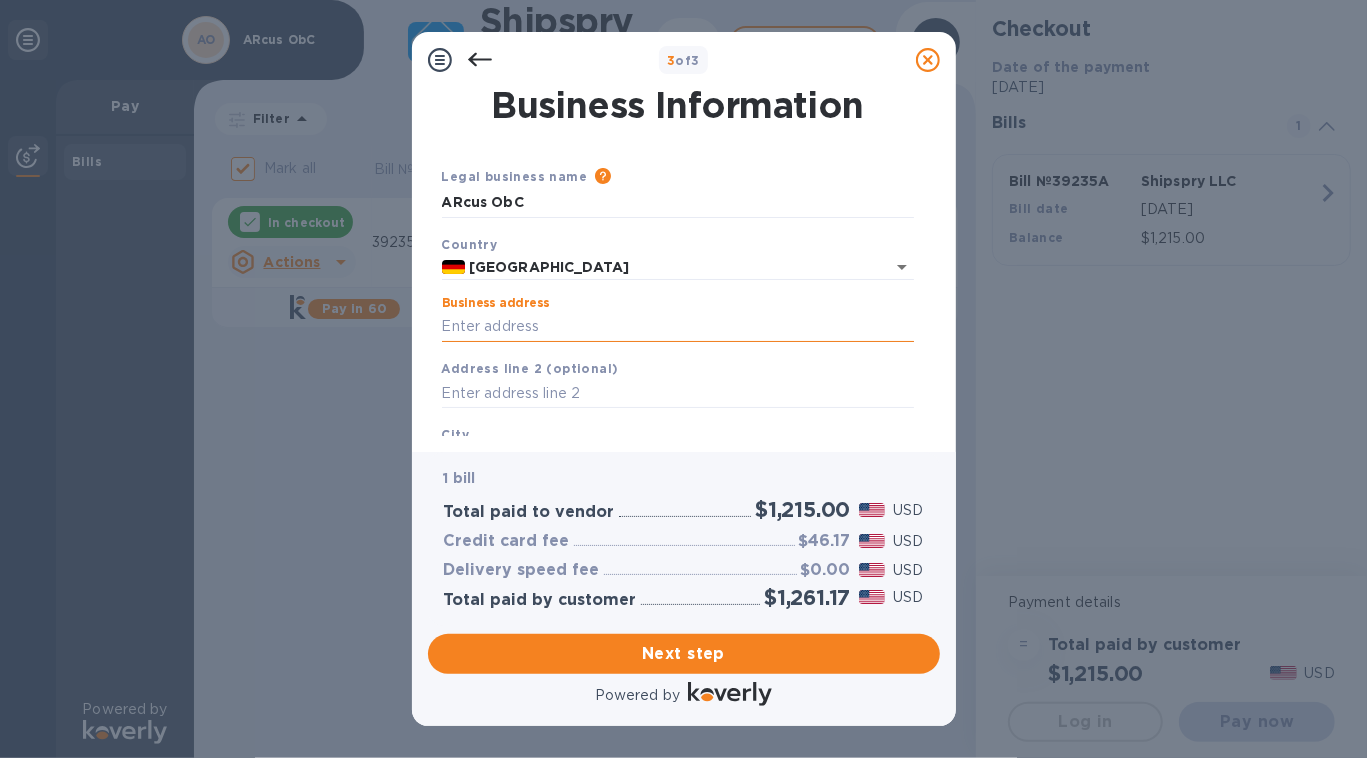 click on "Business address" at bounding box center (678, 327) 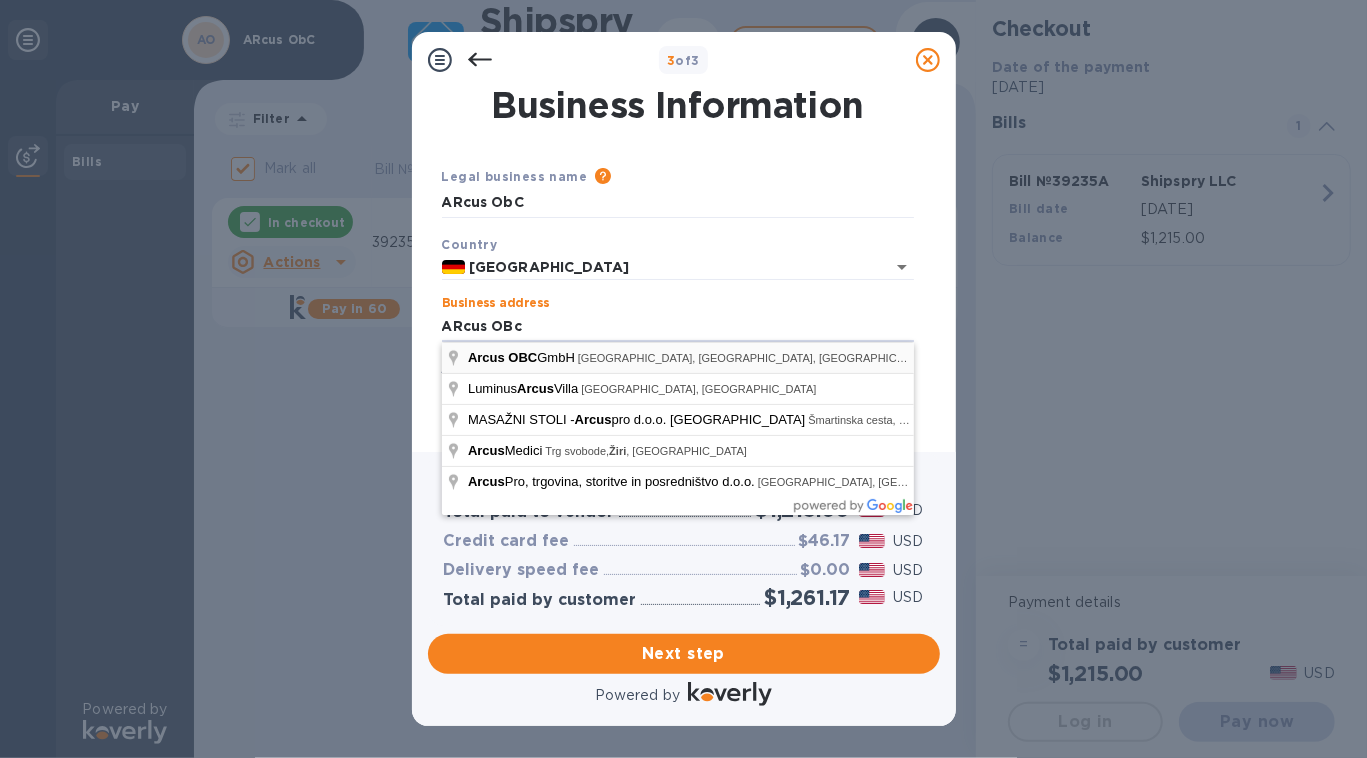 type on "[GEOGRAPHIC_DATA]" 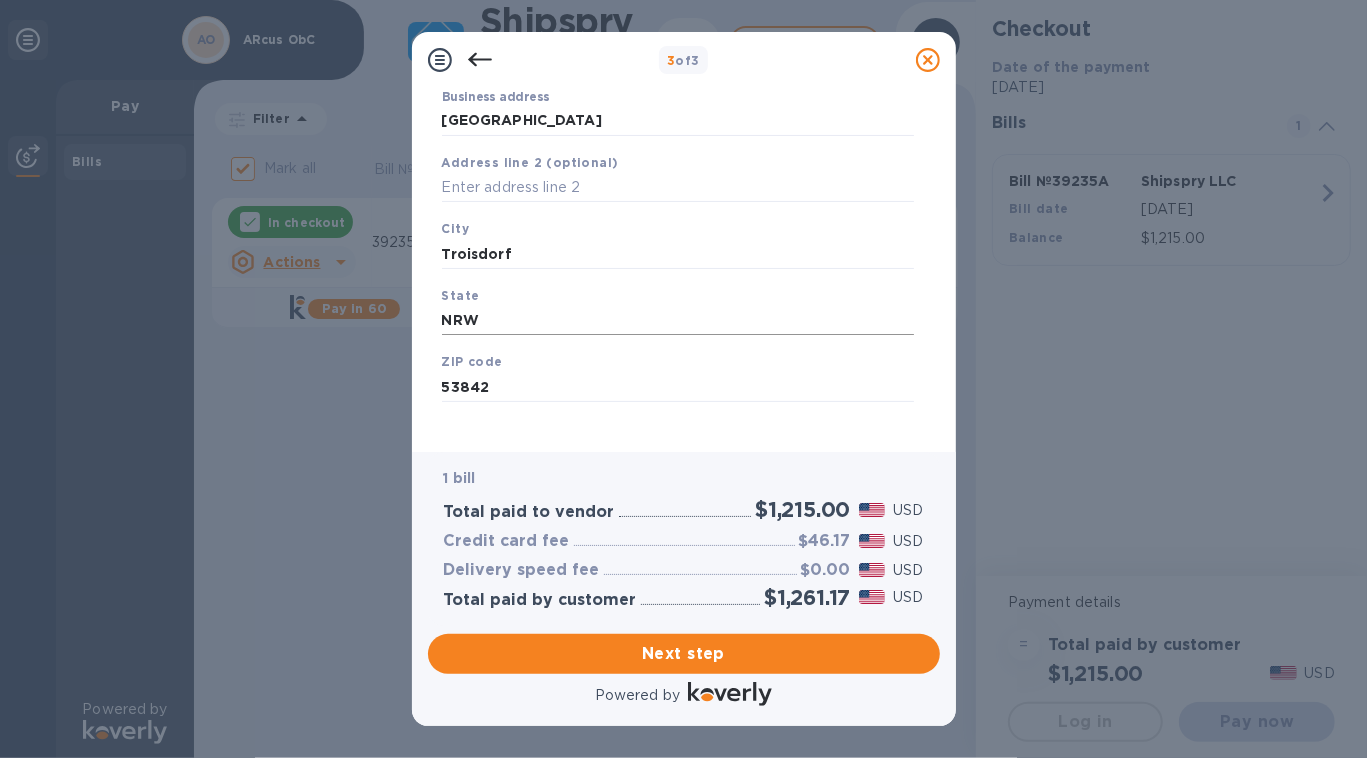 scroll, scrollTop: 219, scrollLeft: 0, axis: vertical 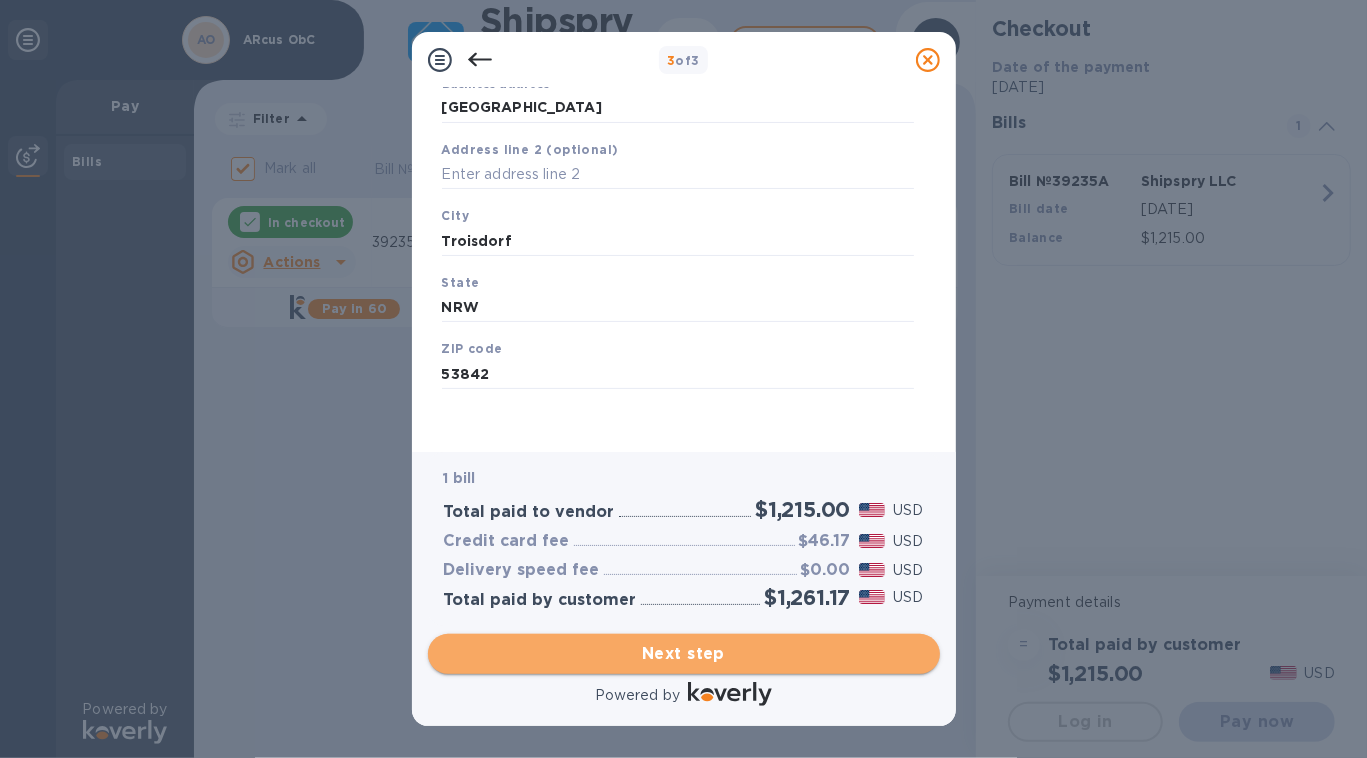 click on "Next step" at bounding box center [684, 654] 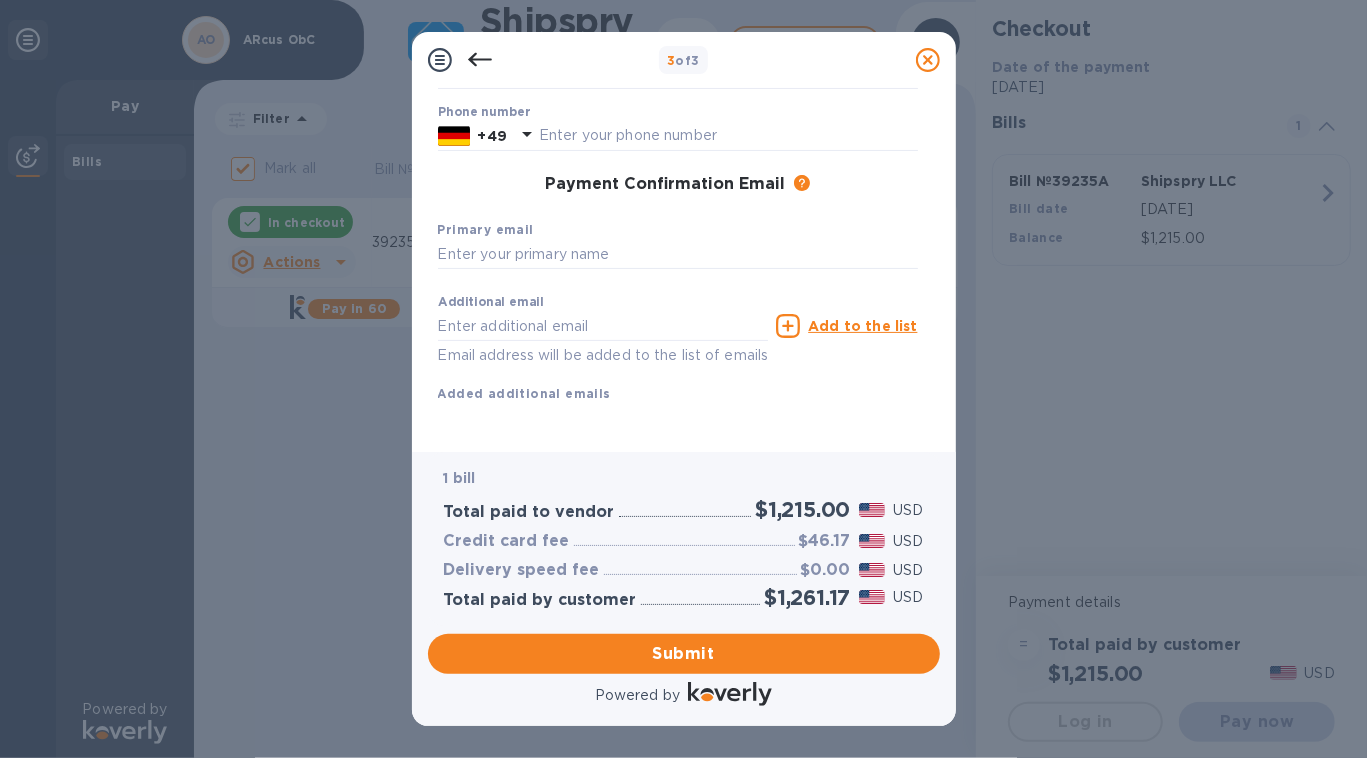 scroll, scrollTop: 0, scrollLeft: 0, axis: both 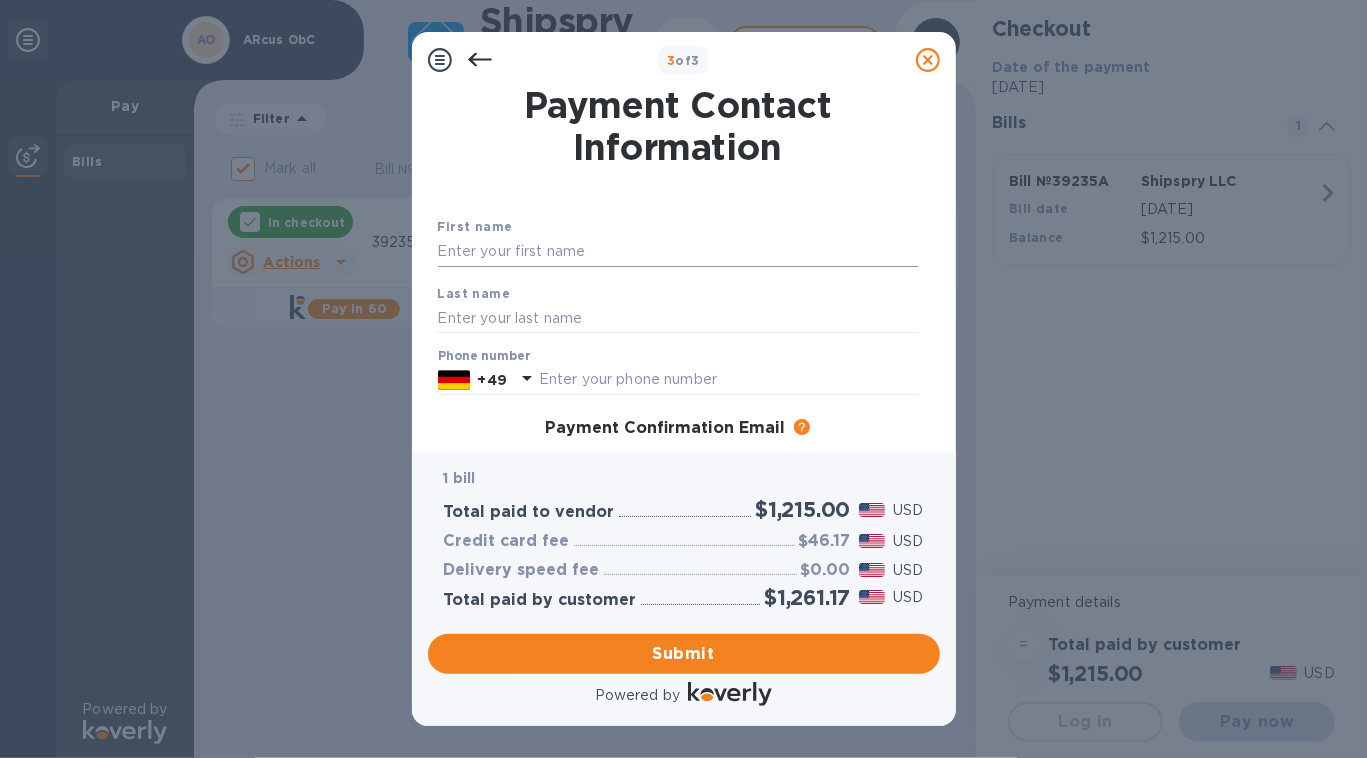 click at bounding box center [678, 252] 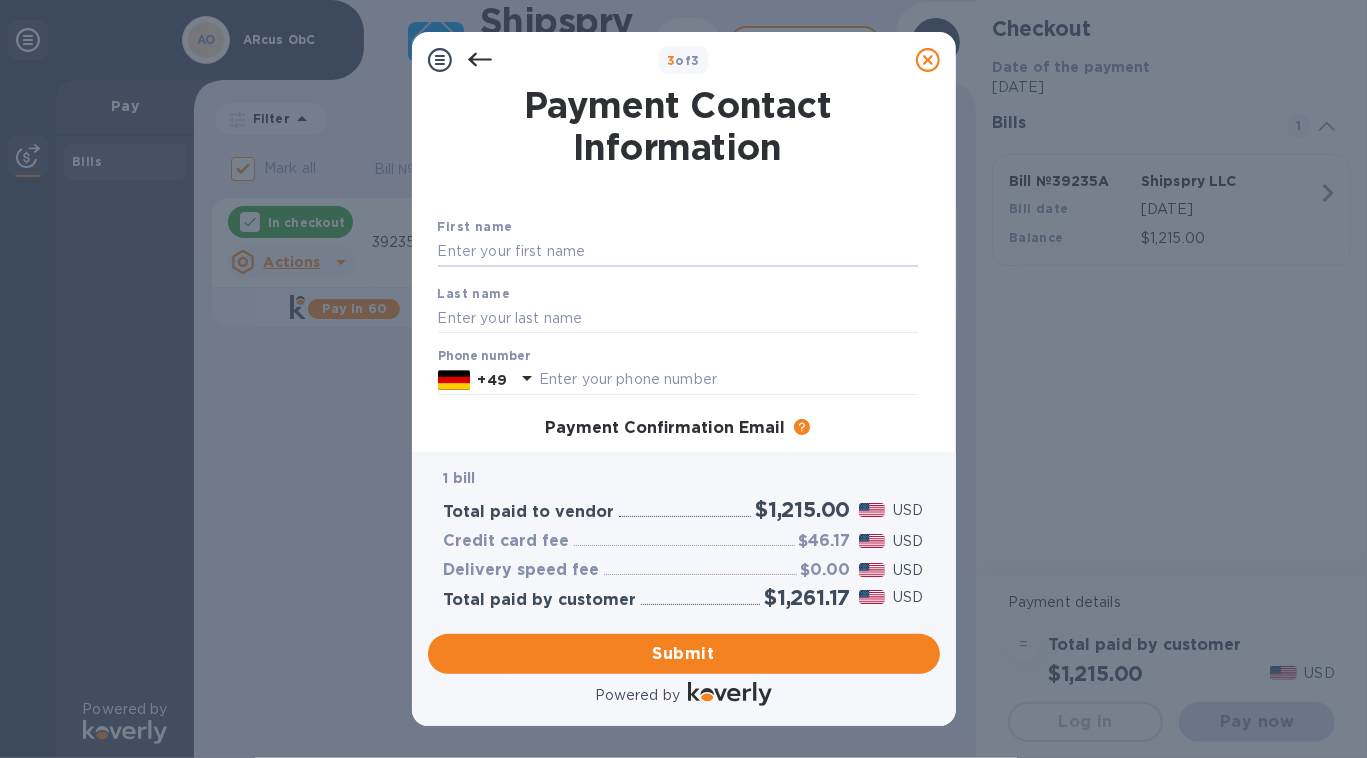 click on "First name" at bounding box center (678, 241) 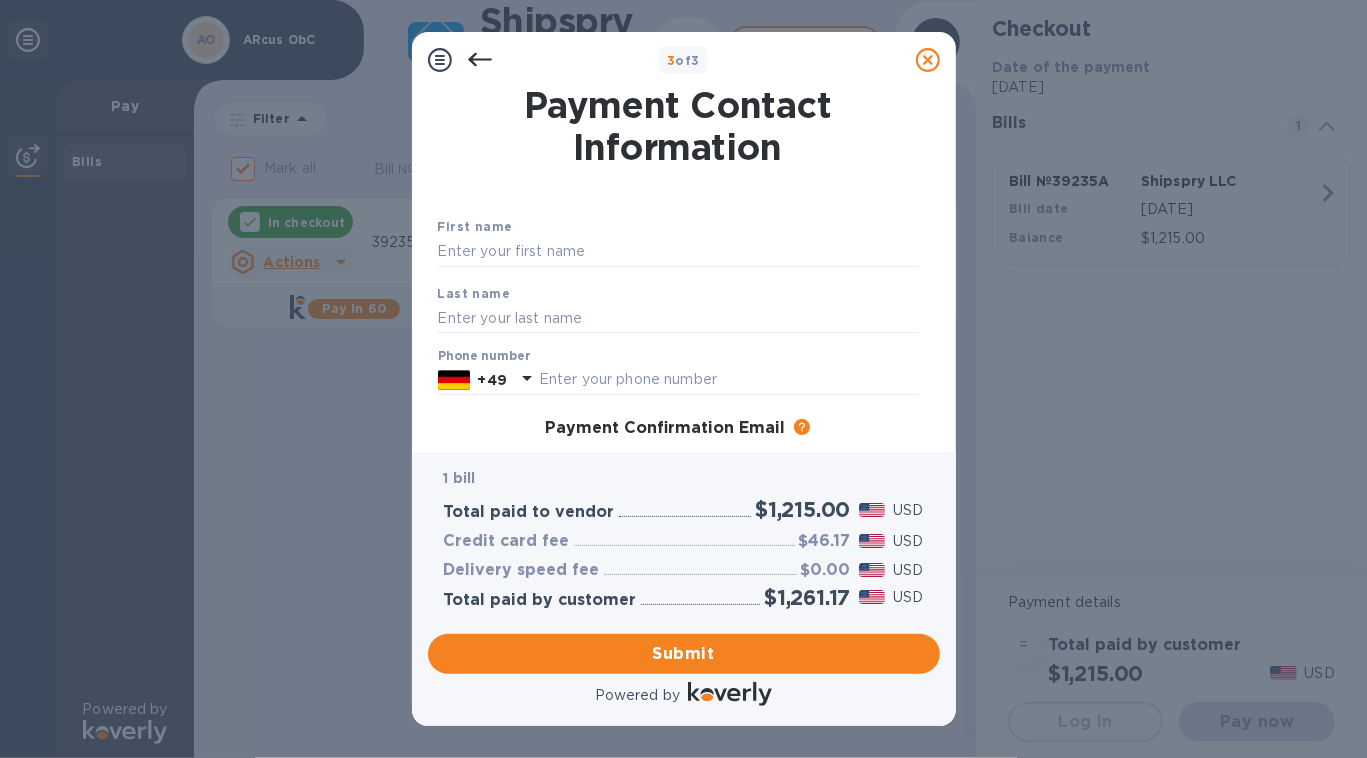 click on "First name" at bounding box center (678, 241) 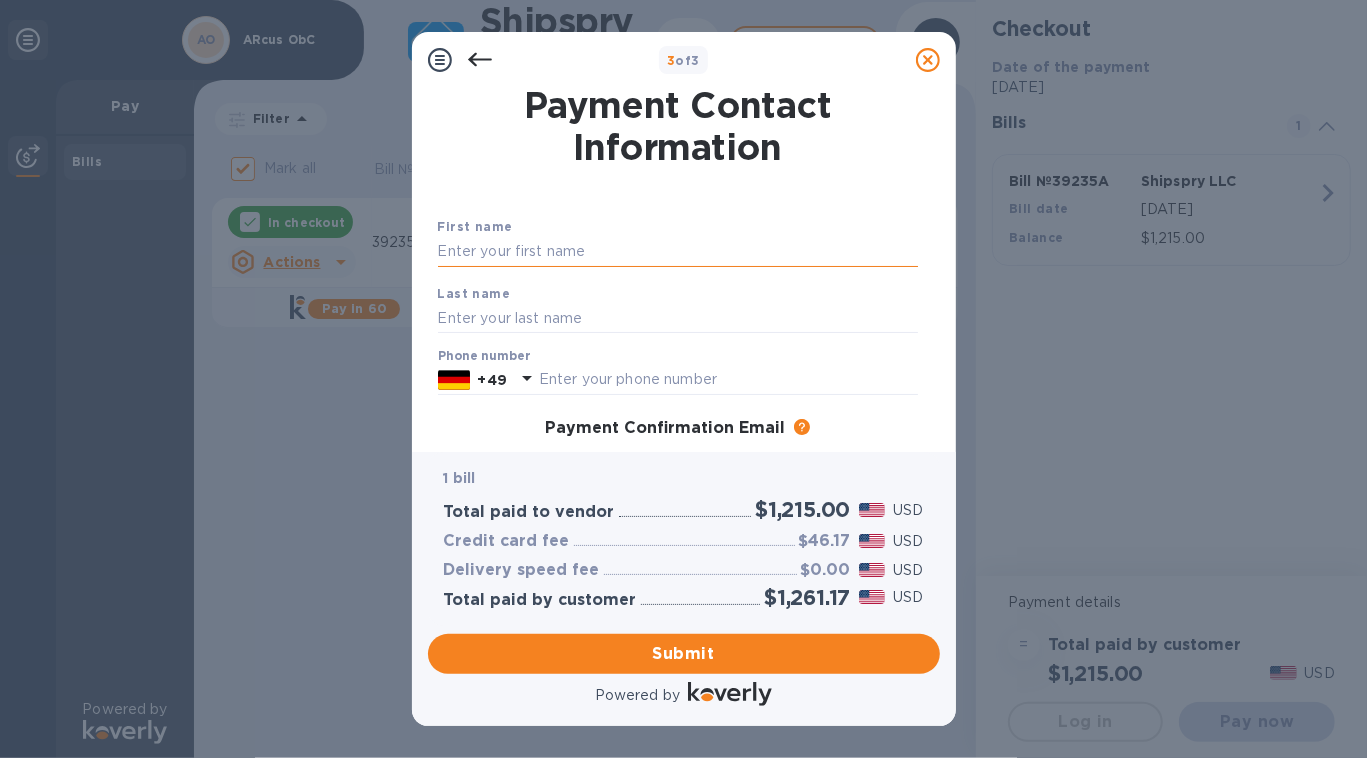 click at bounding box center (678, 252) 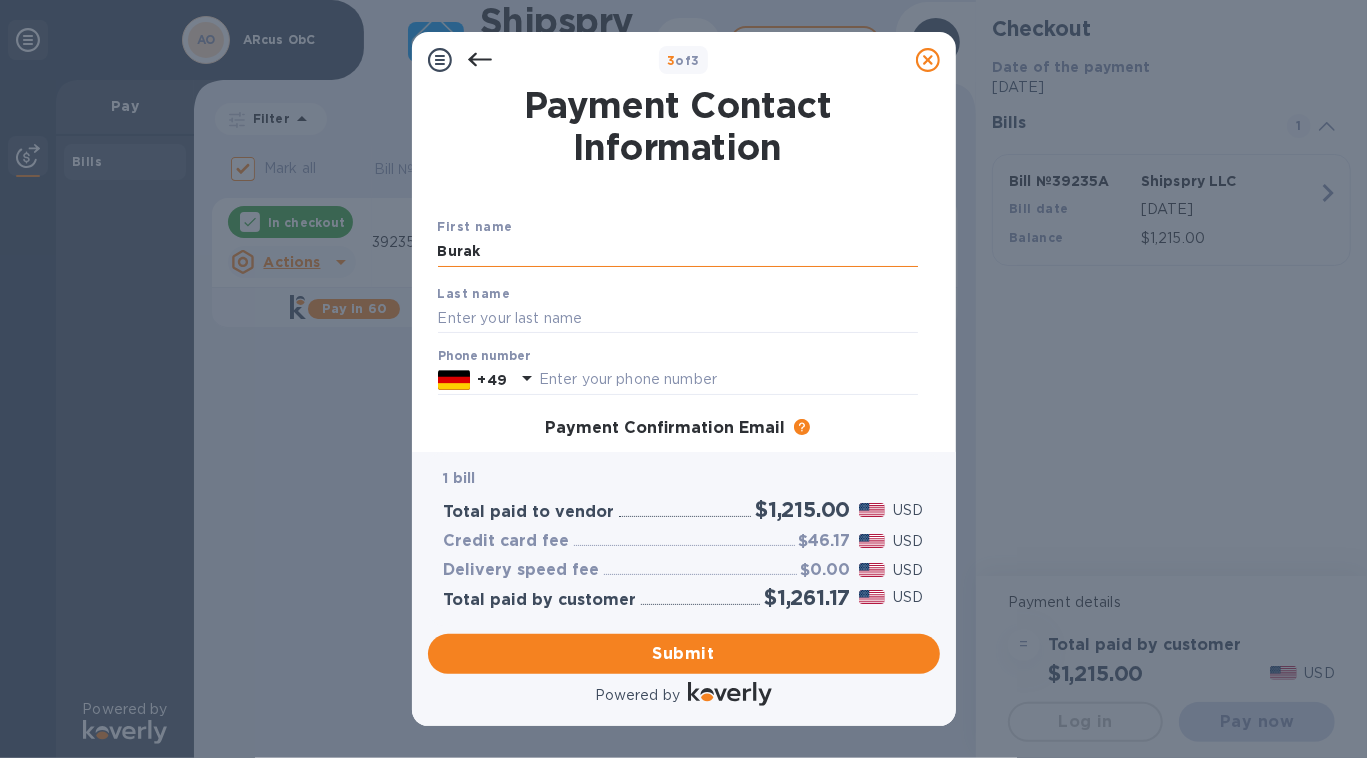 type on "Burak" 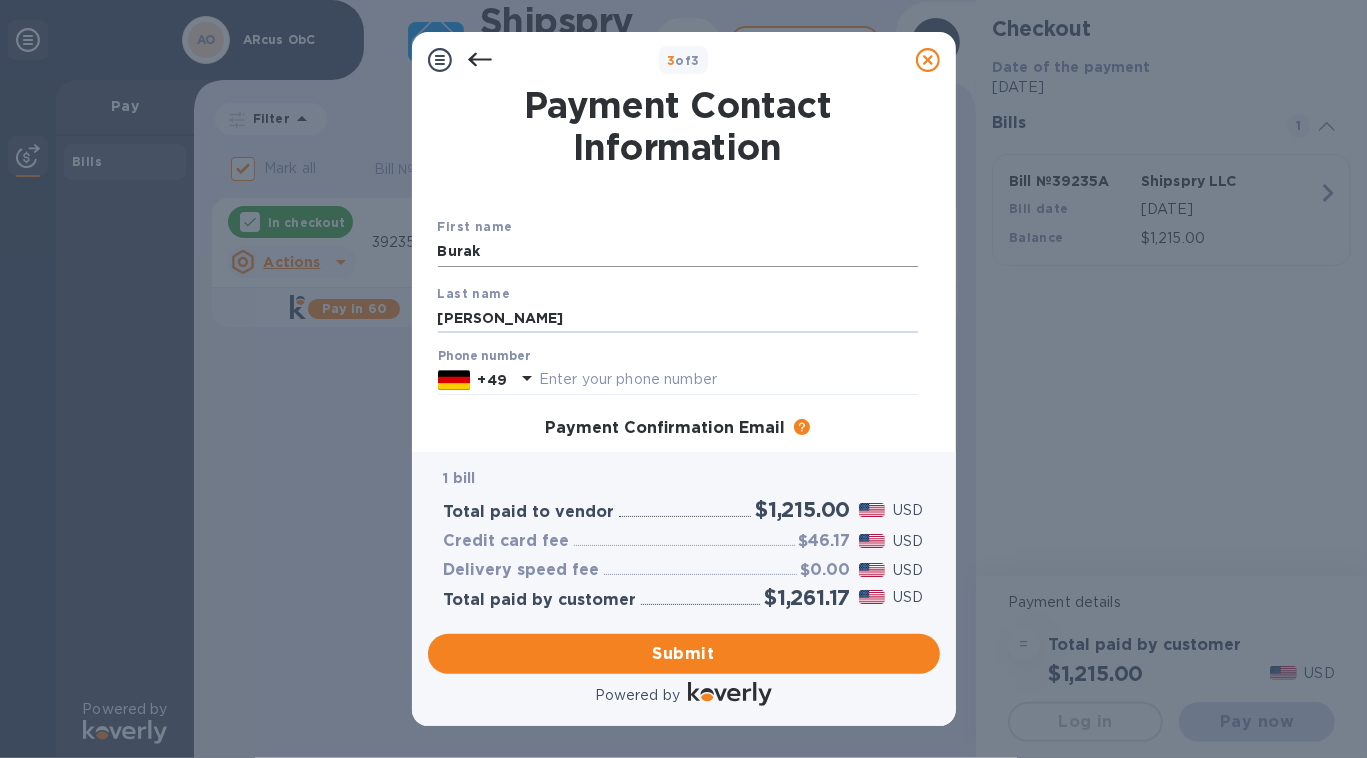 type on "[PERSON_NAME]" 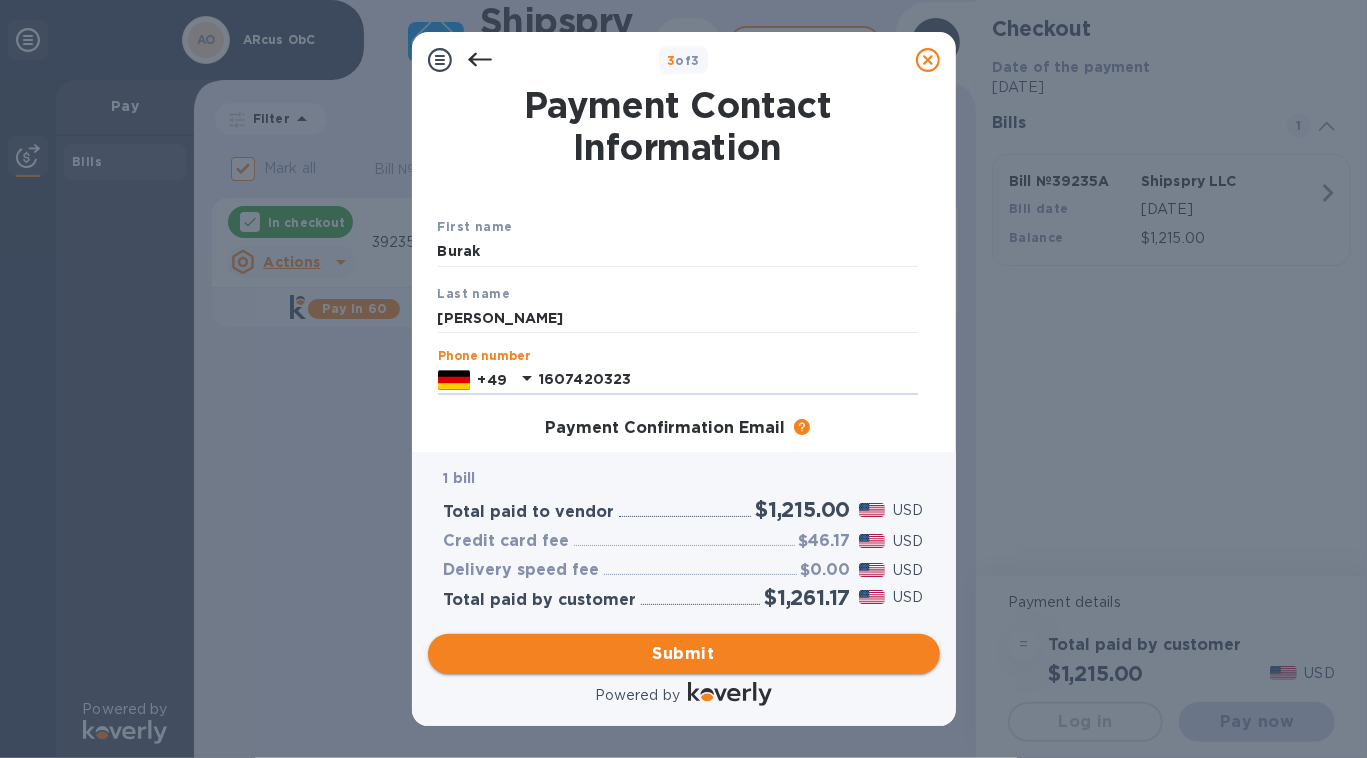 type on "1607420323" 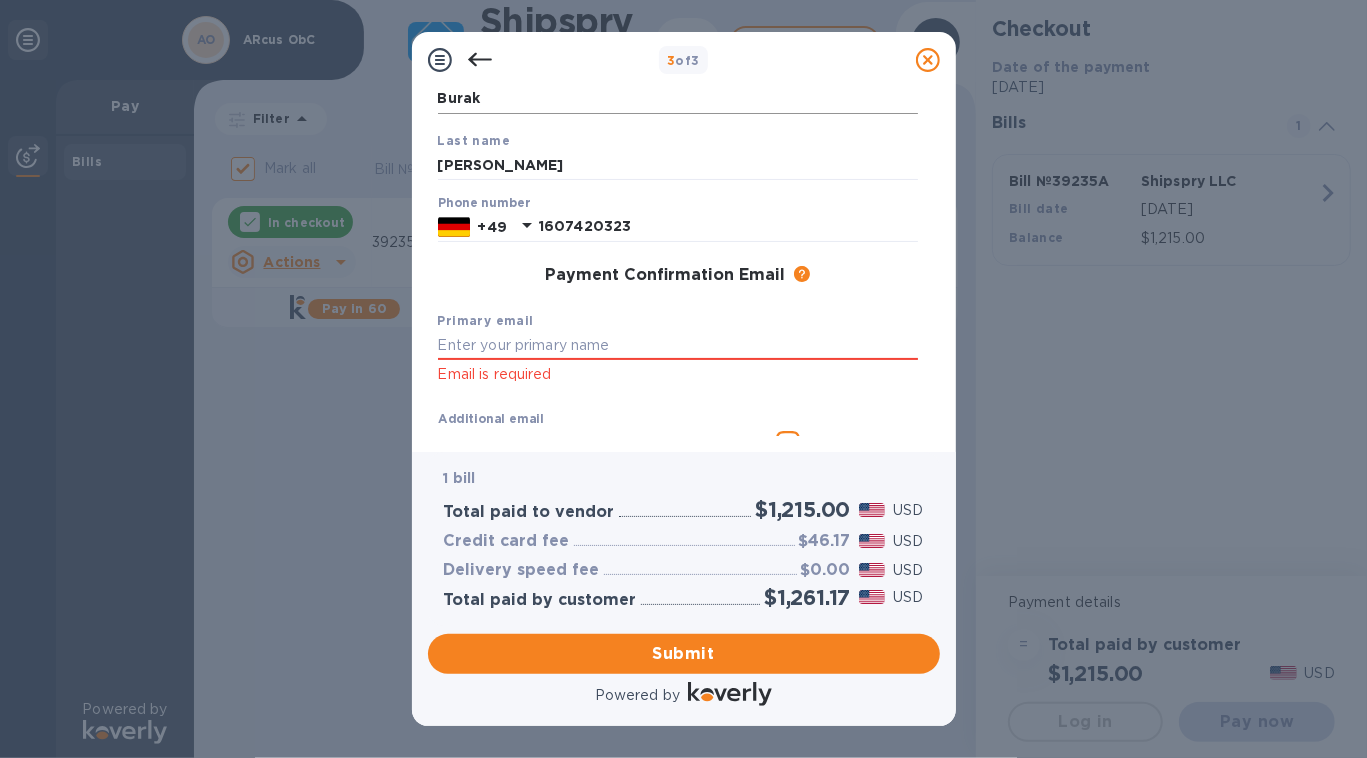 scroll, scrollTop: 292, scrollLeft: 0, axis: vertical 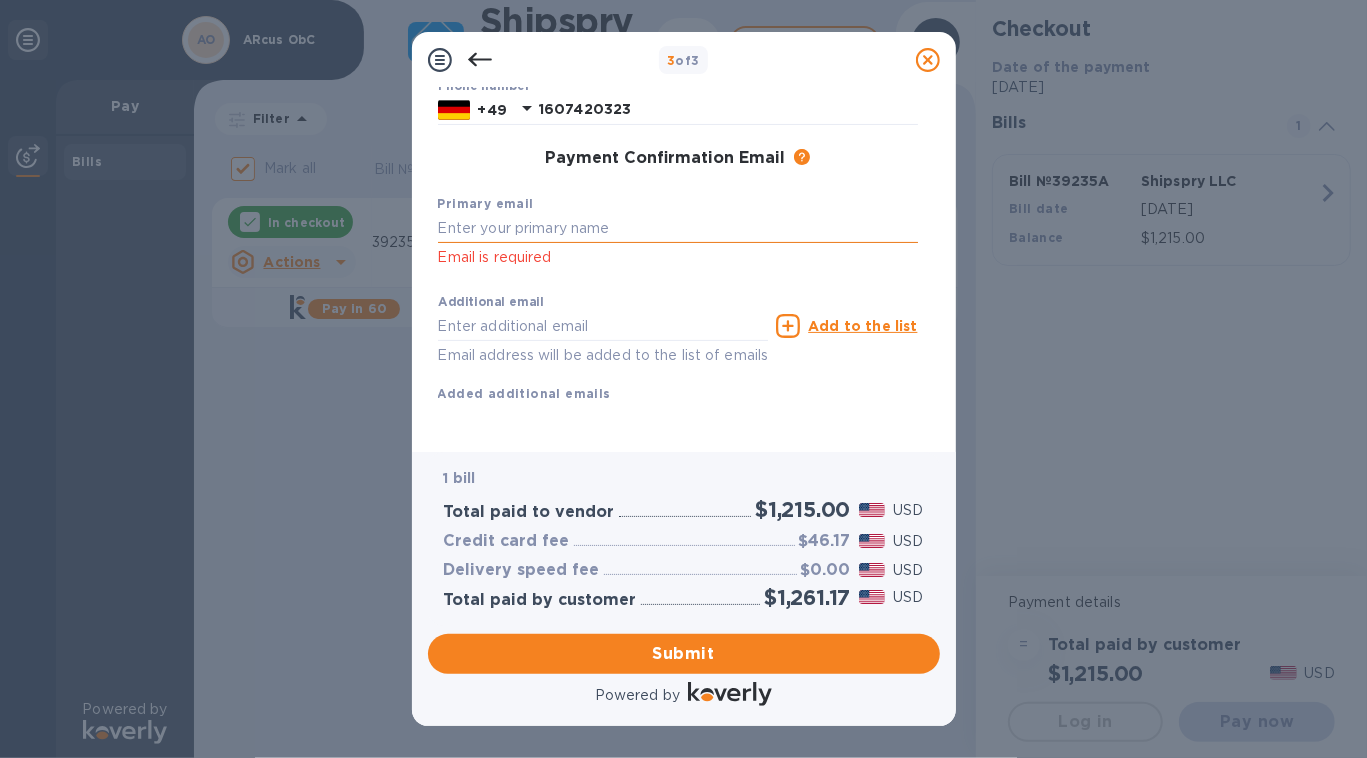 click at bounding box center [678, 229] 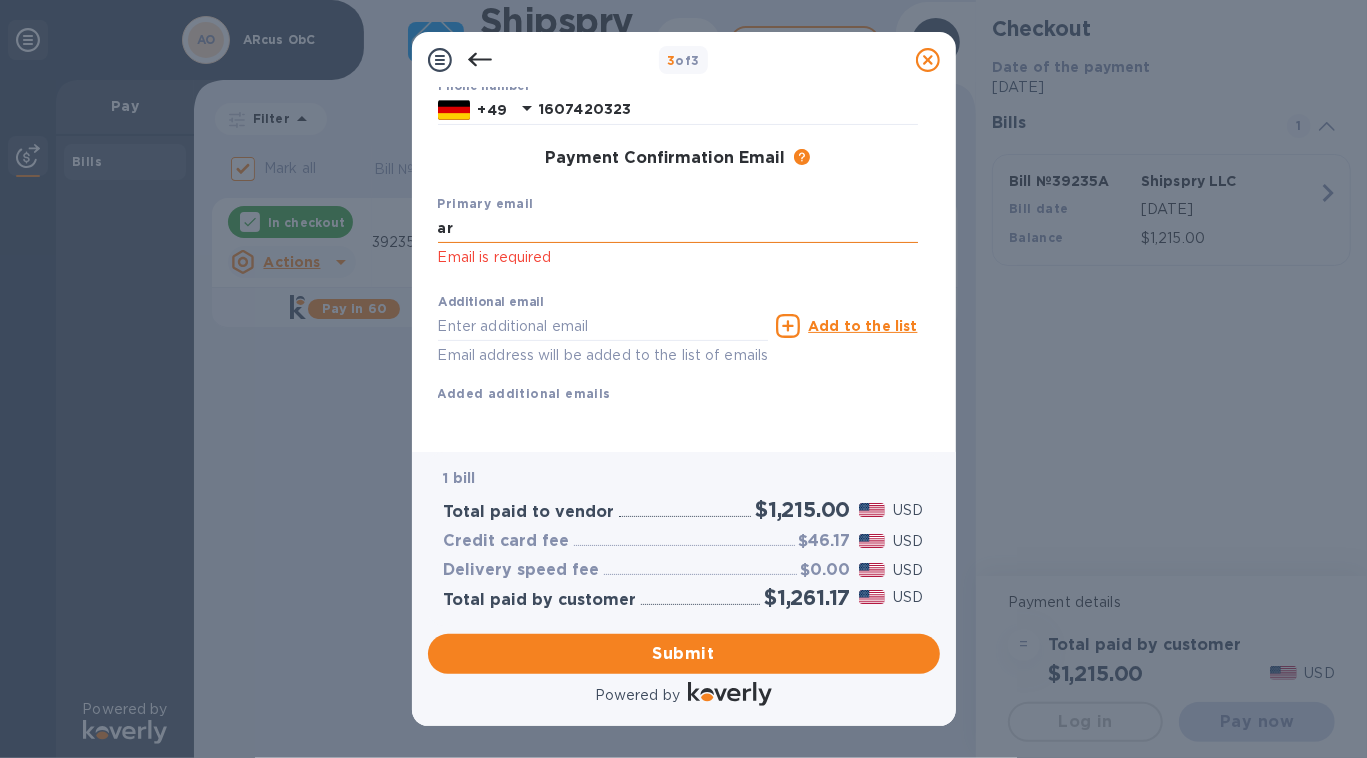 type on "a" 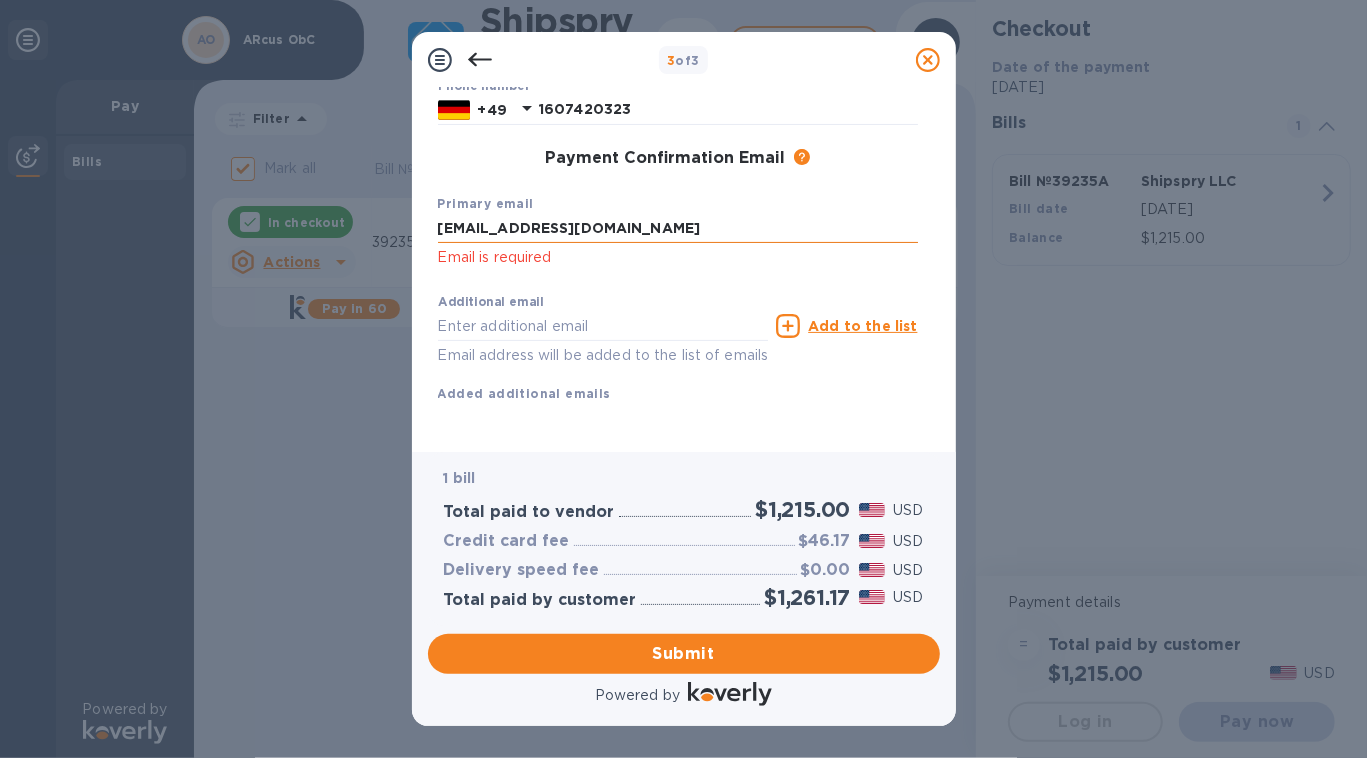 type on "[EMAIL_ADDRESS][DOMAIN_NAME]" 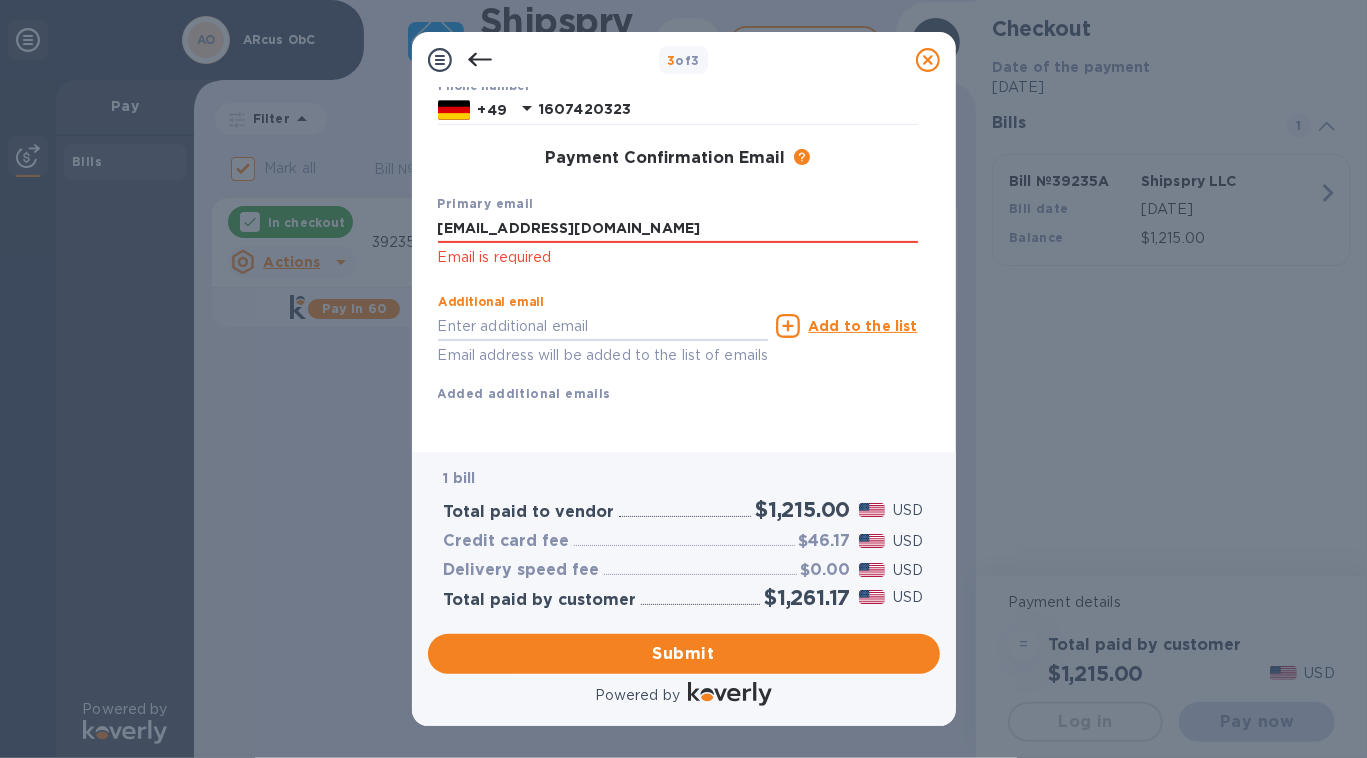 click on "Additional email Email address will be added to the list of emails" at bounding box center [603, 331] 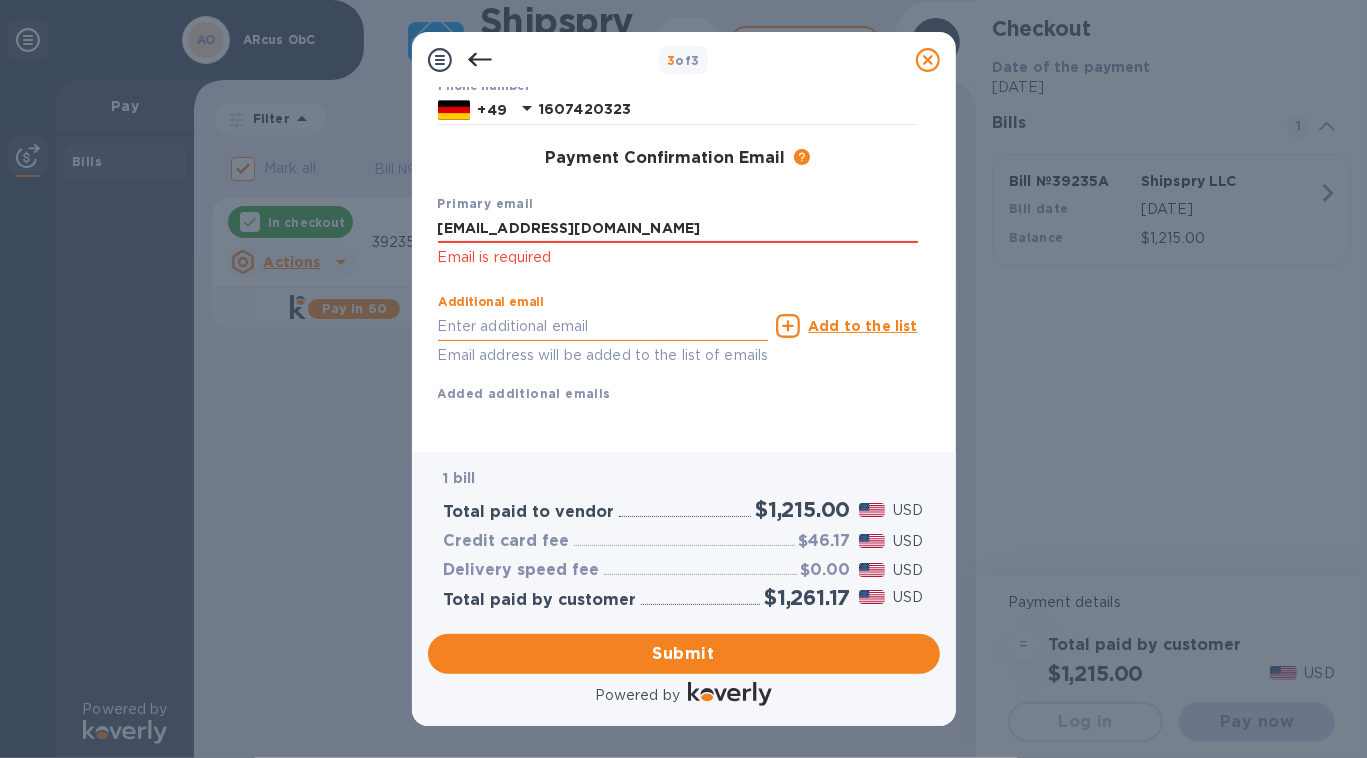click at bounding box center [603, 326] 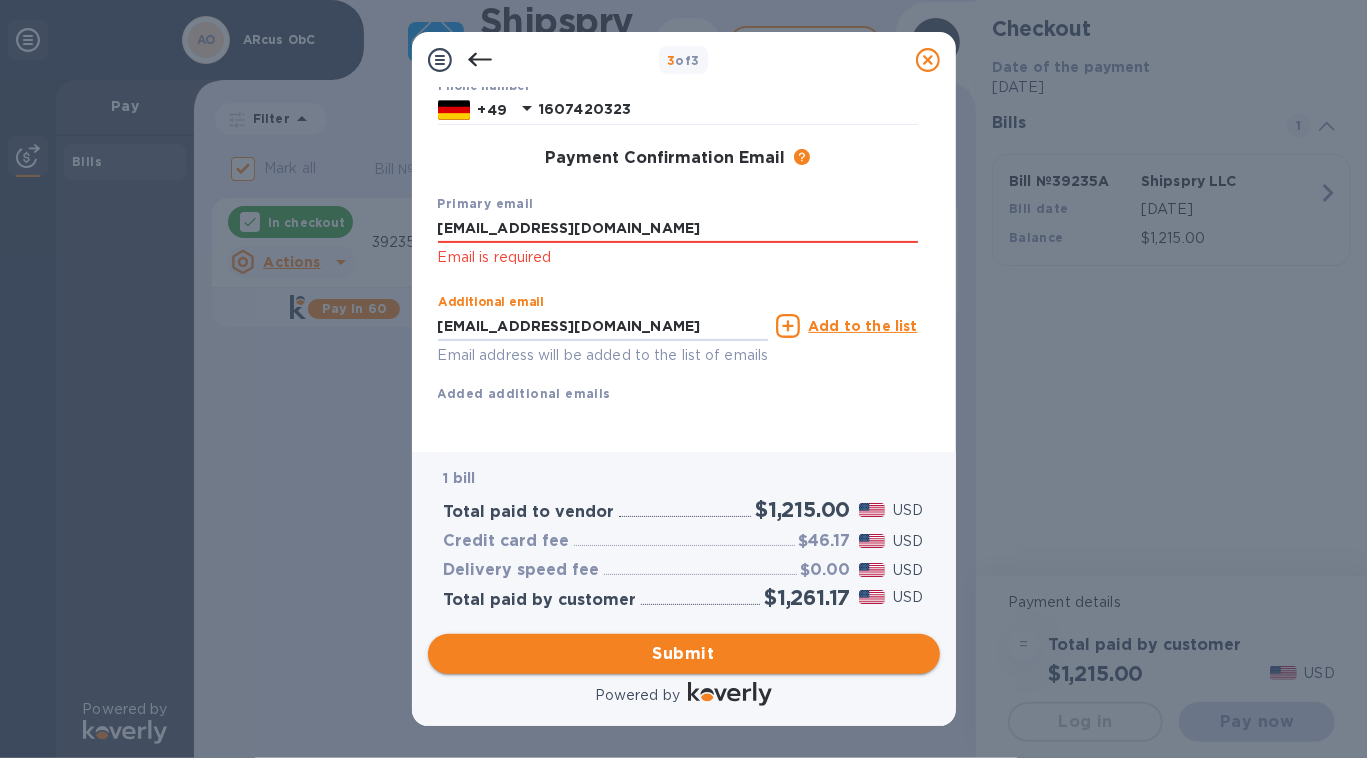 type on "[EMAIL_ADDRESS][DOMAIN_NAME]" 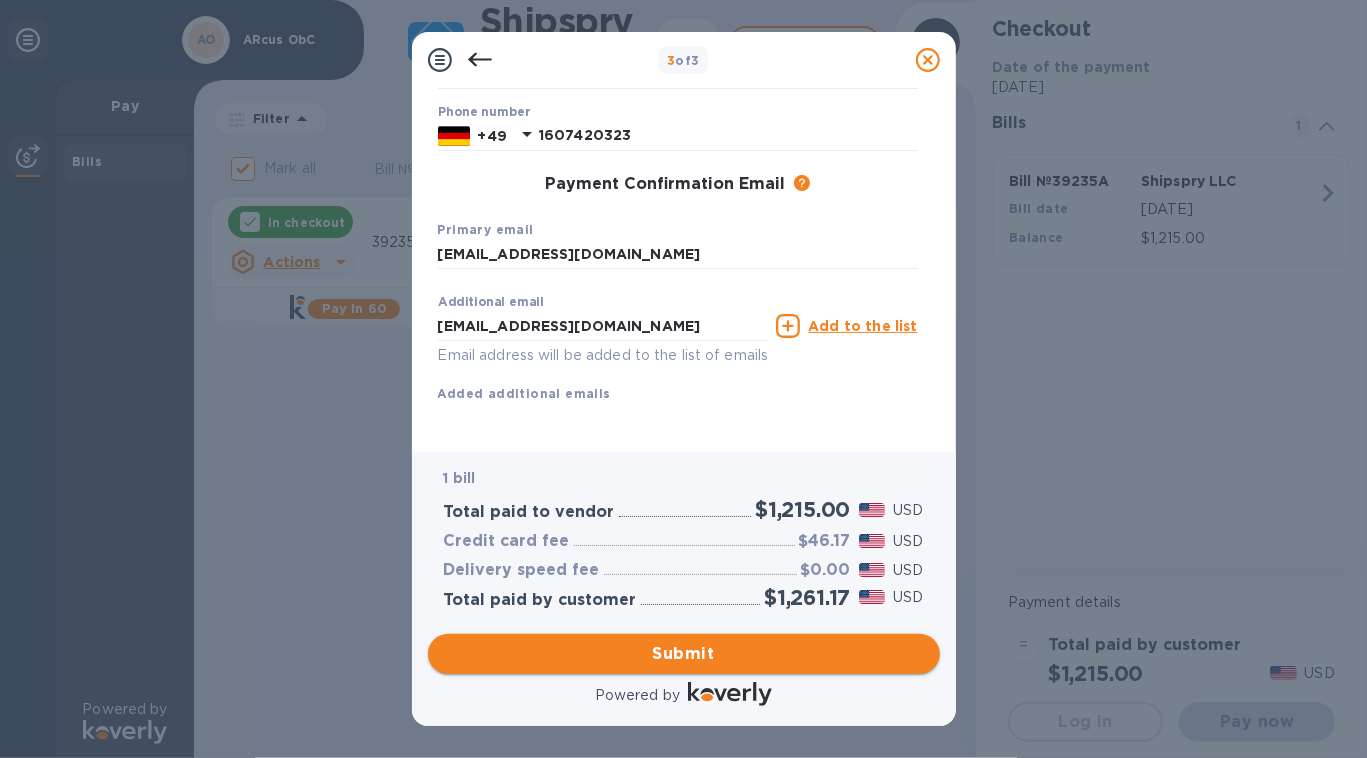 scroll, scrollTop: 266, scrollLeft: 0, axis: vertical 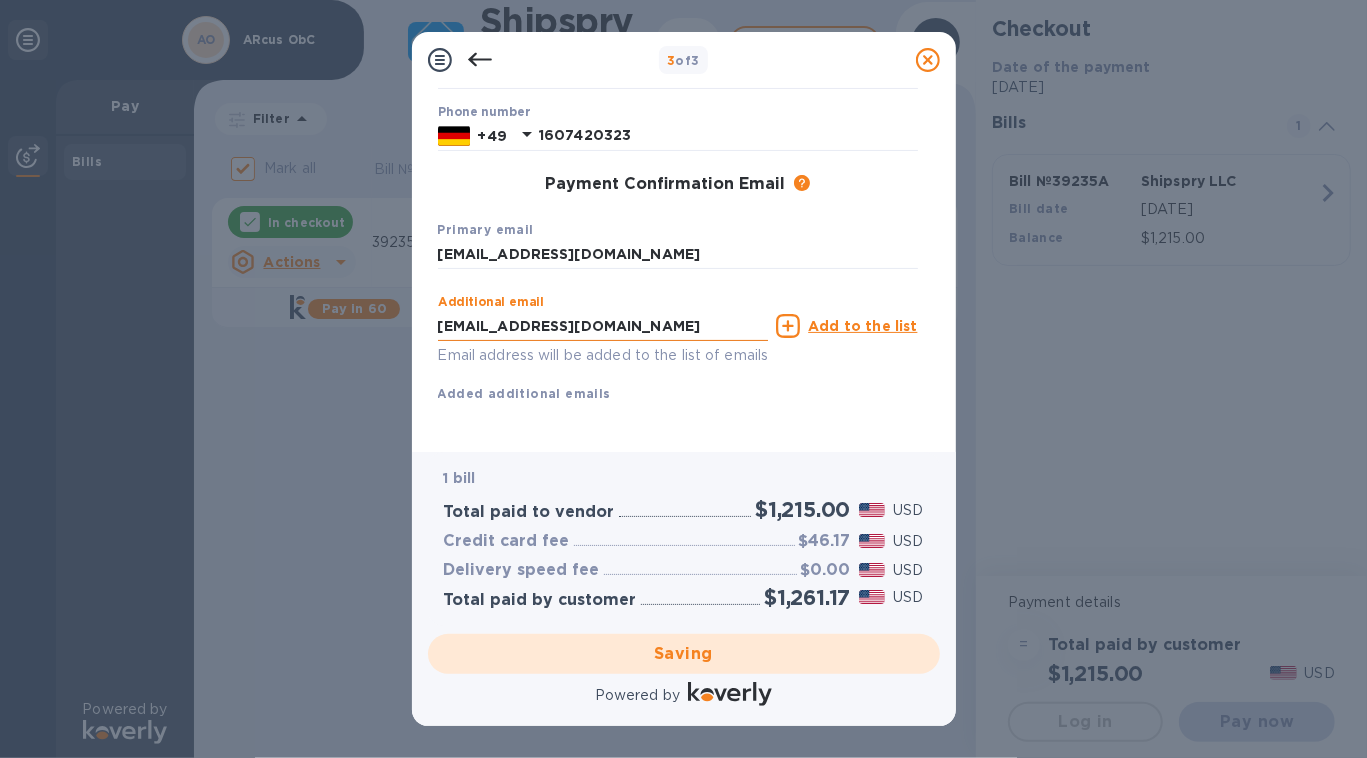 drag, startPoint x: 678, startPoint y: 305, endPoint x: 459, endPoint y: 293, distance: 219.32852 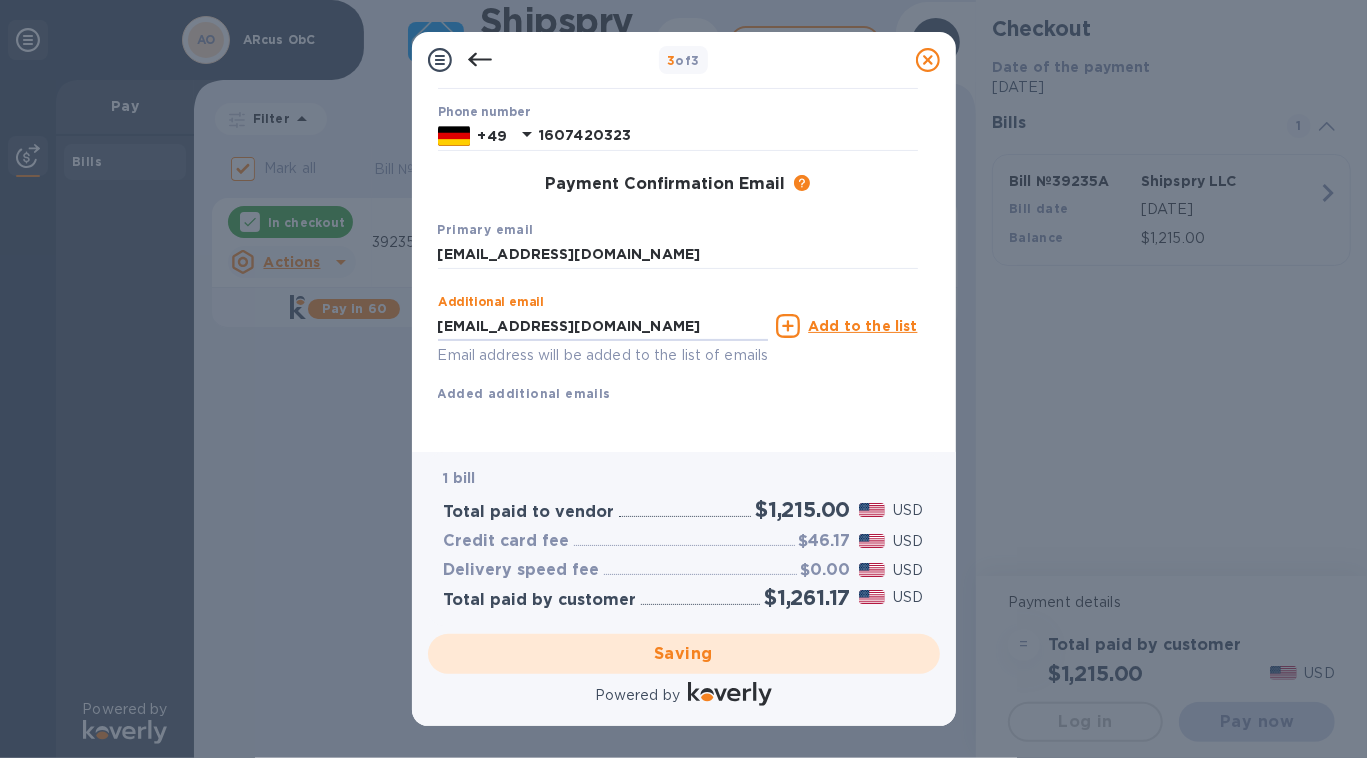 checkbox on "false" 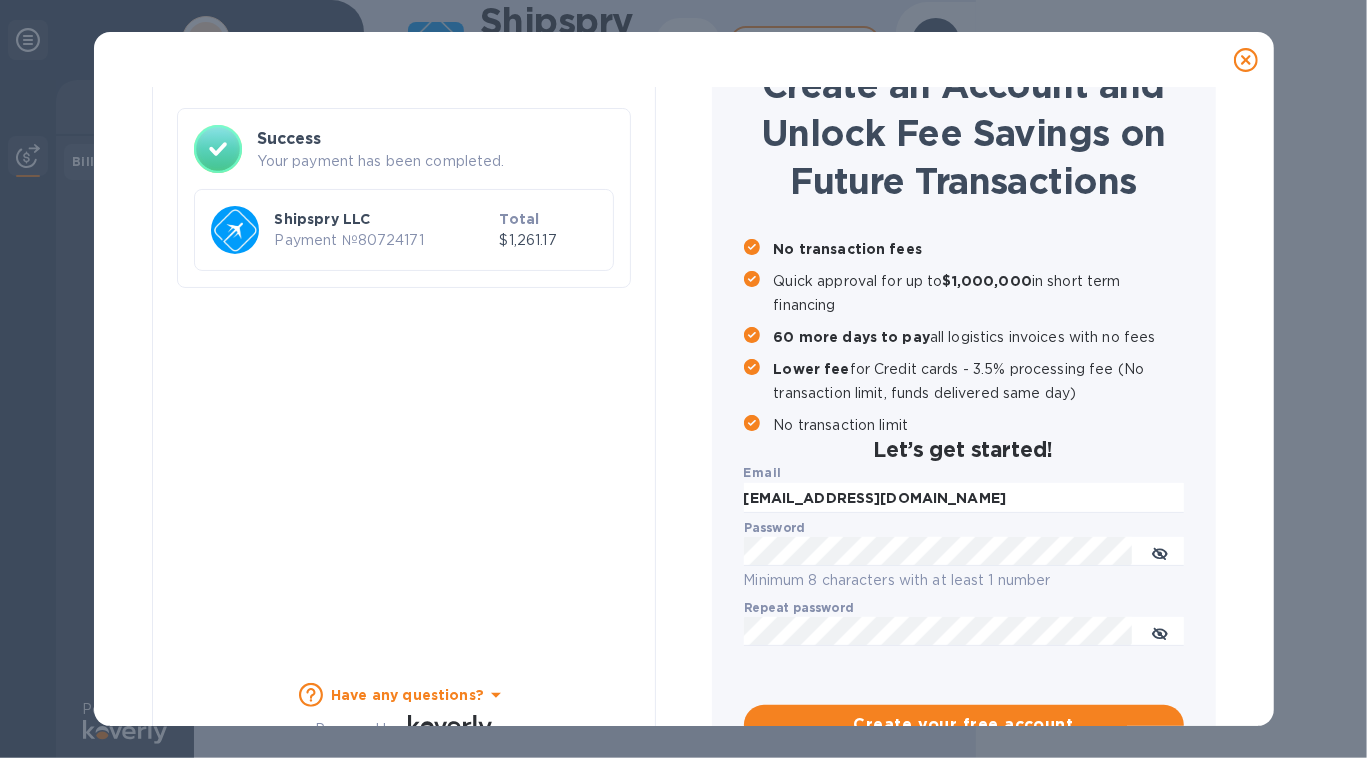 scroll, scrollTop: 70, scrollLeft: 0, axis: vertical 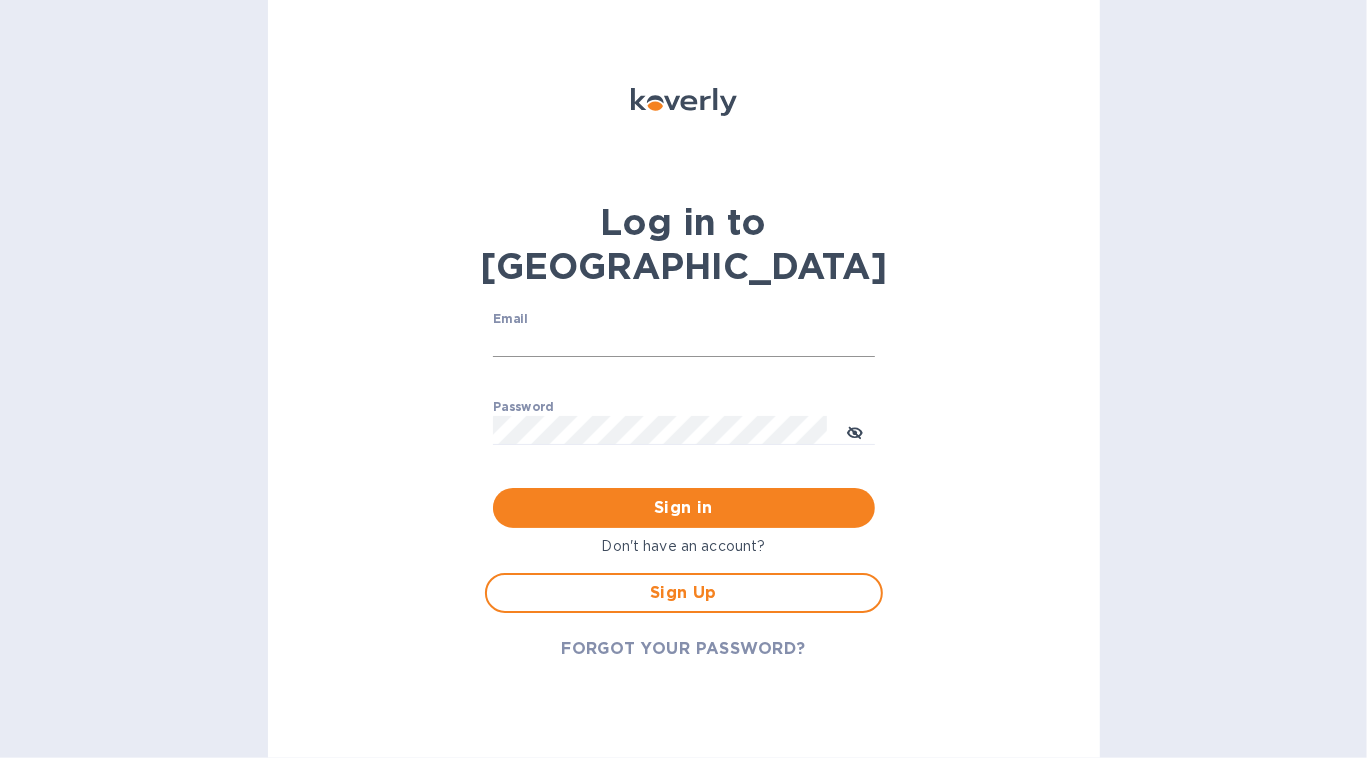 click on "Email" at bounding box center (684, 343) 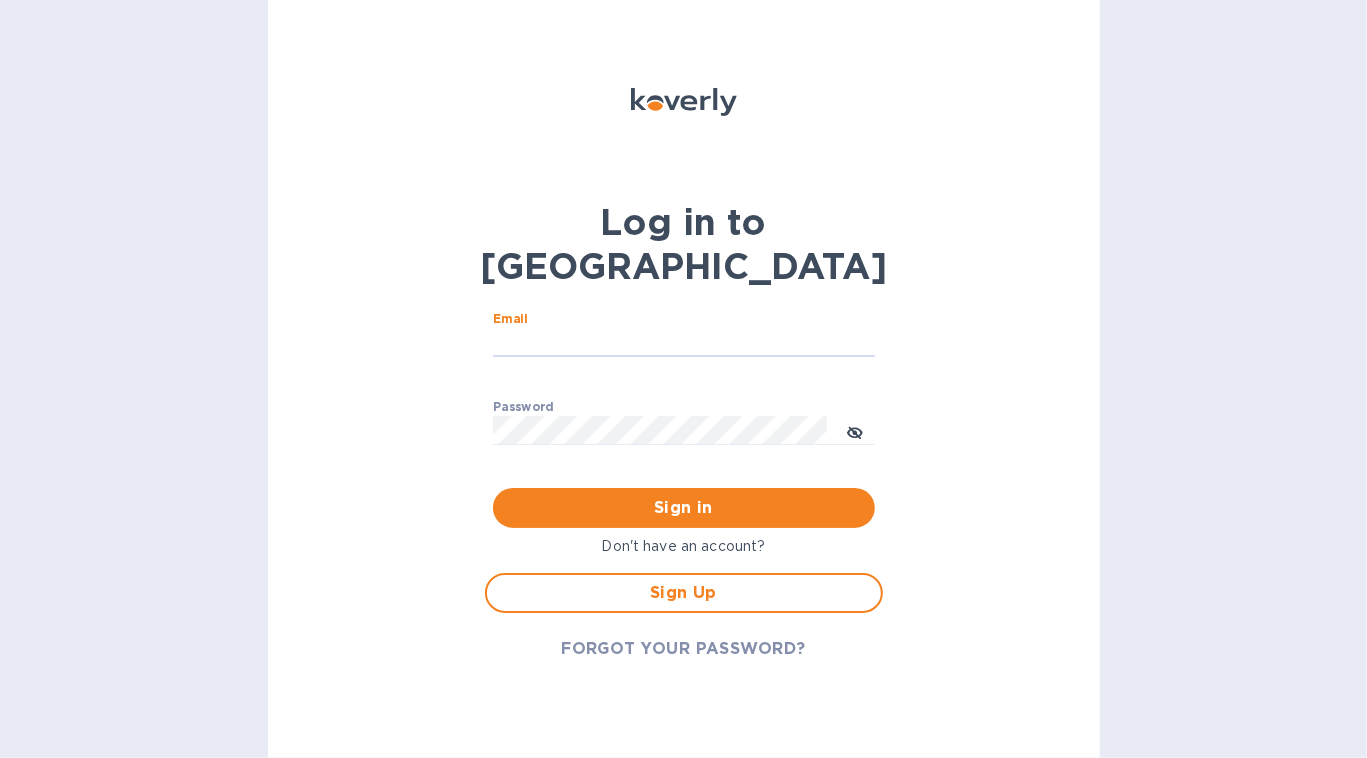 click at bounding box center (684, 132) 